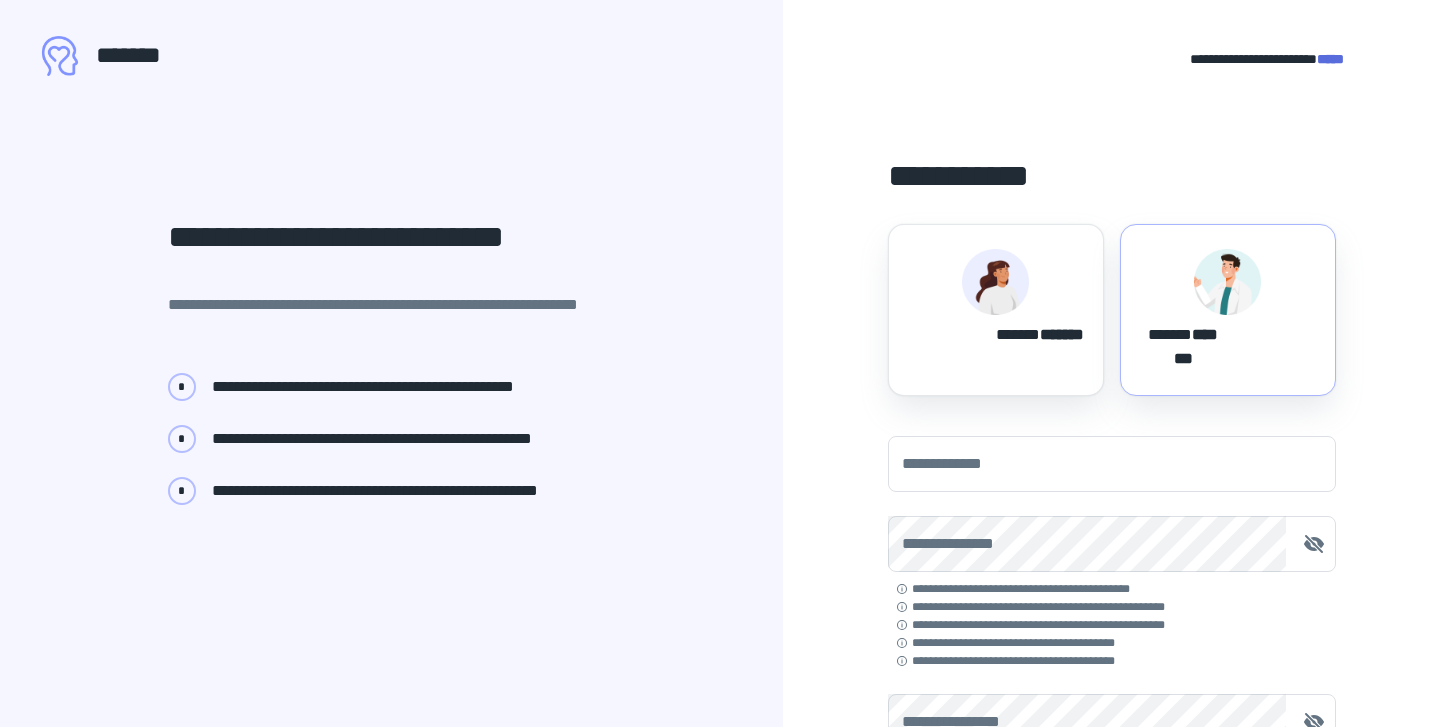 scroll, scrollTop: 0, scrollLeft: 0, axis: both 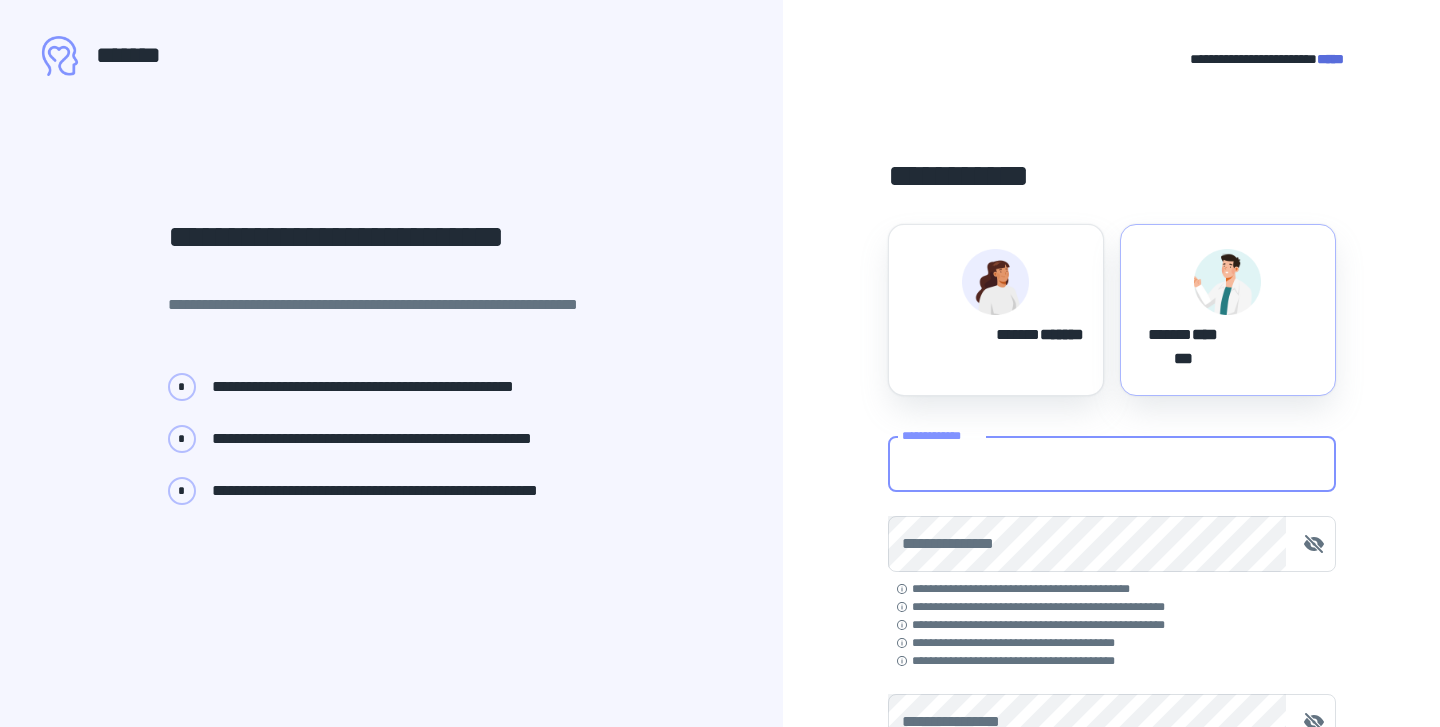 click on "[FIRST] [LAST] [STREET] [CITY] [STATE] [POSTAL_CODE] [COUNTRY] [PHONE] [EMAIL] [CREDIT_CARD] [EXPIRY_DATE] [CVV] [NAME_ON_CARD]" at bounding box center (1112, 722) 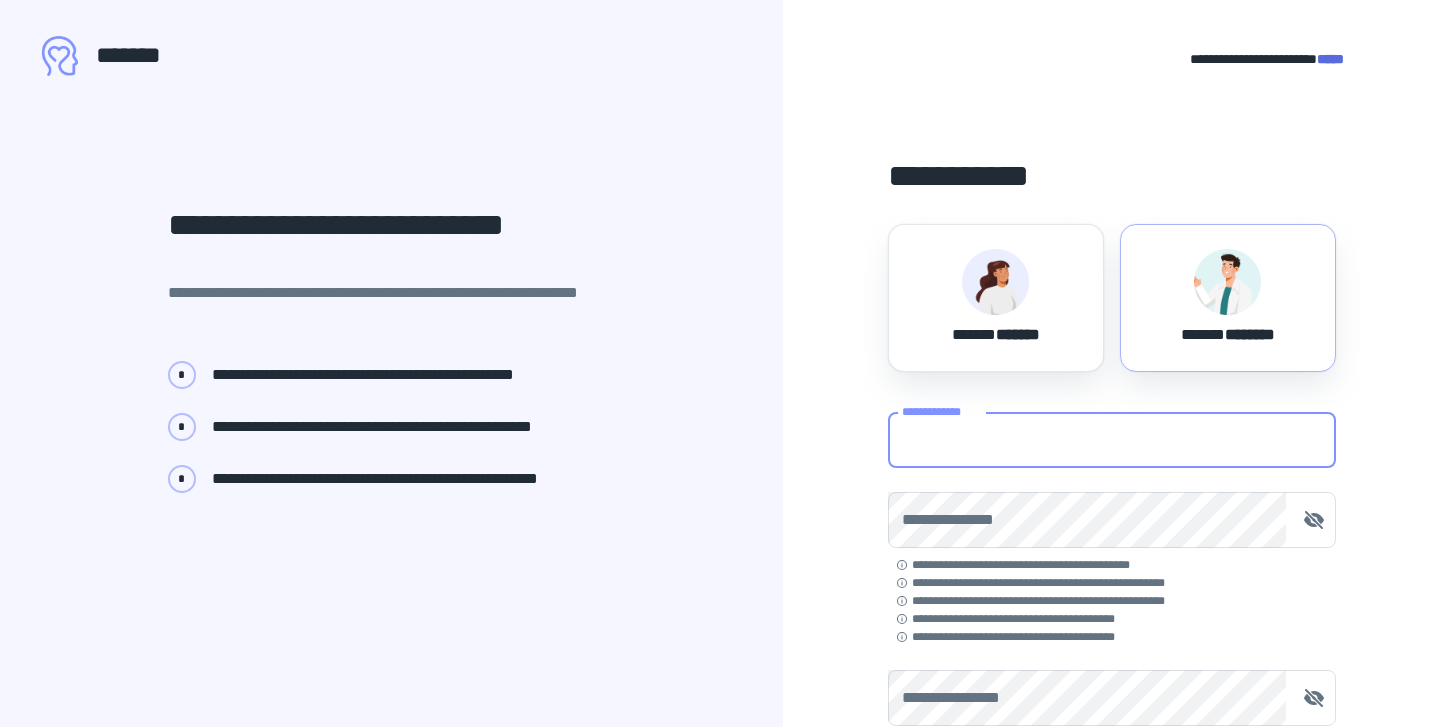 type on "**********" 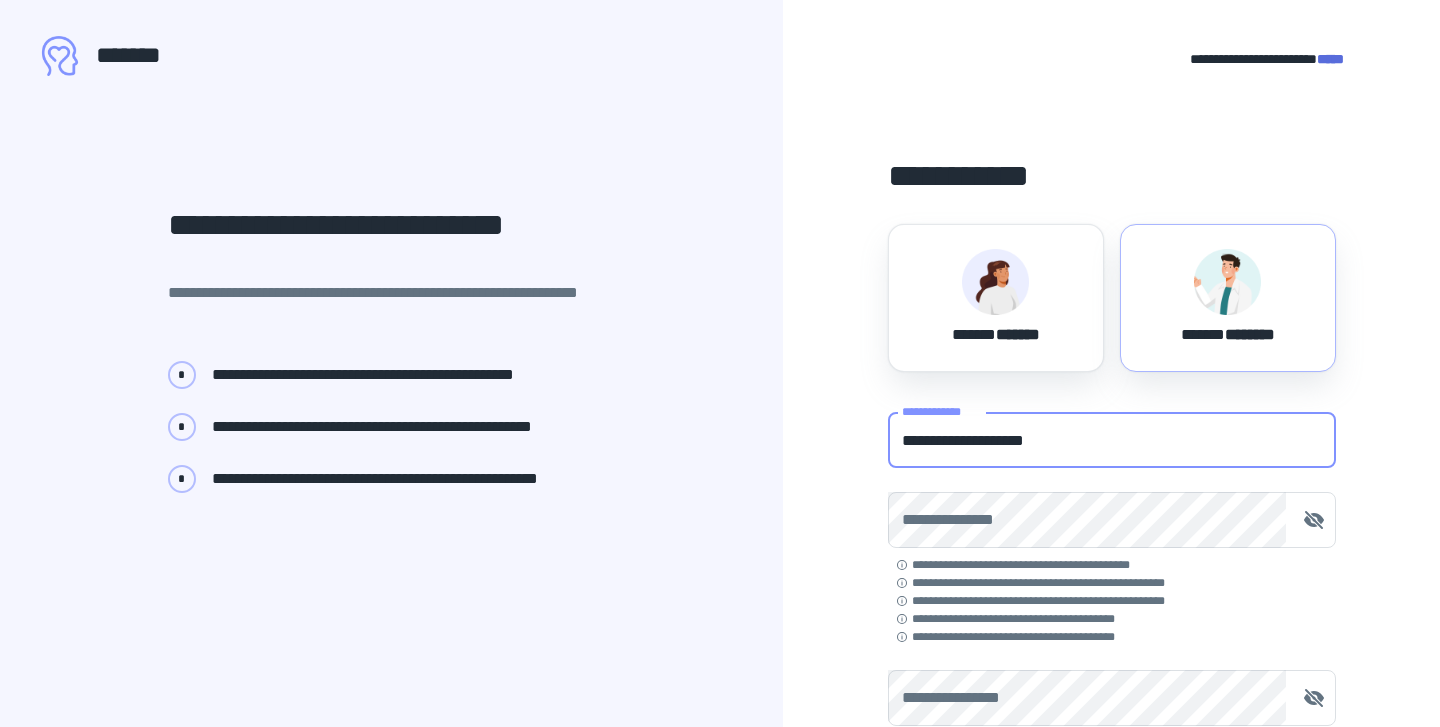 click on "**********" at bounding box center [1112, 520] 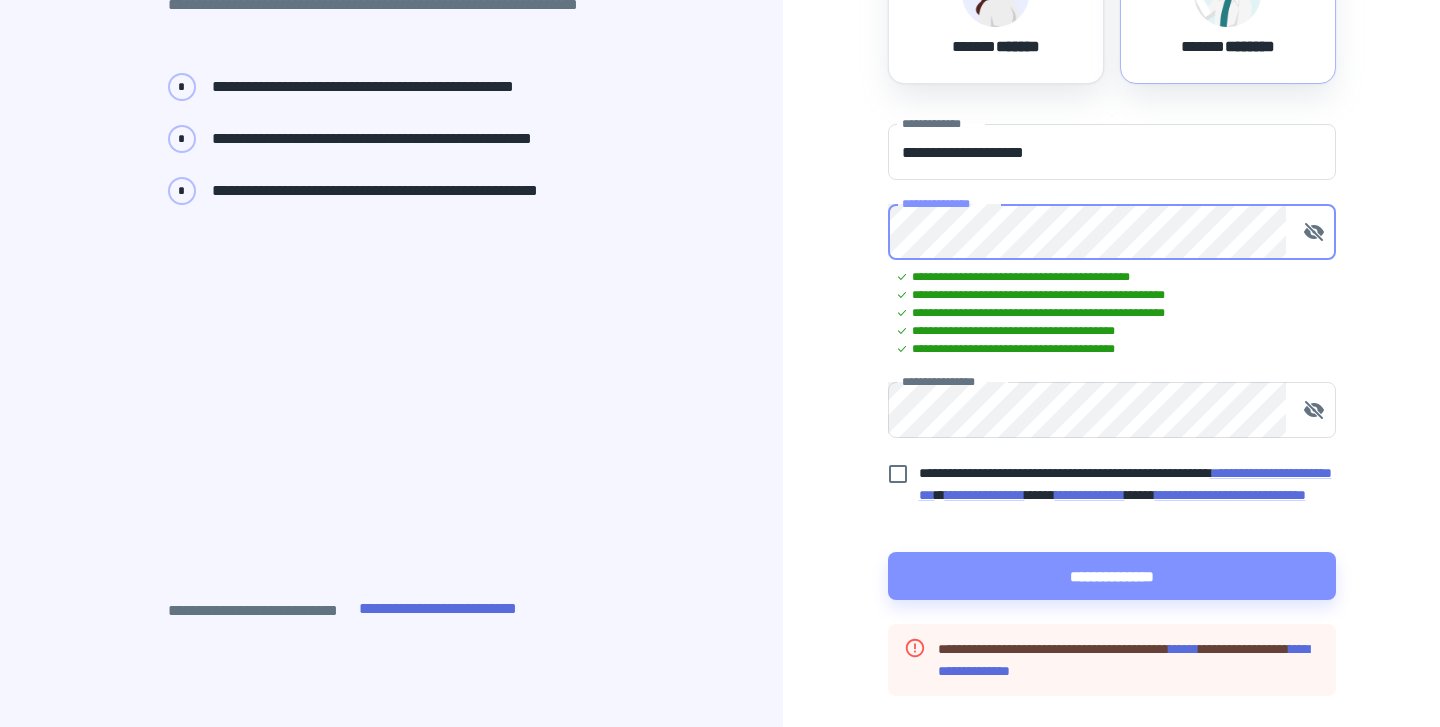 scroll, scrollTop: 361, scrollLeft: 0, axis: vertical 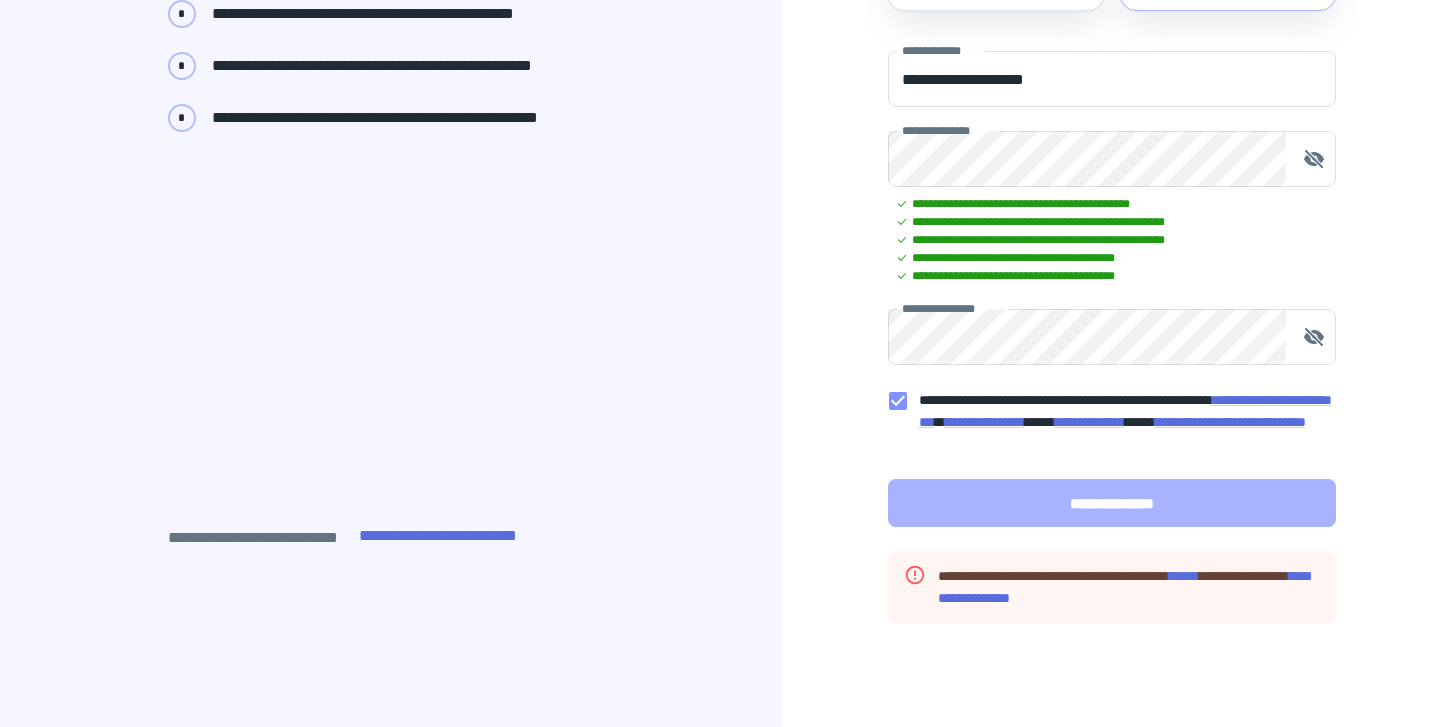 click on "**********" at bounding box center (1112, 503) 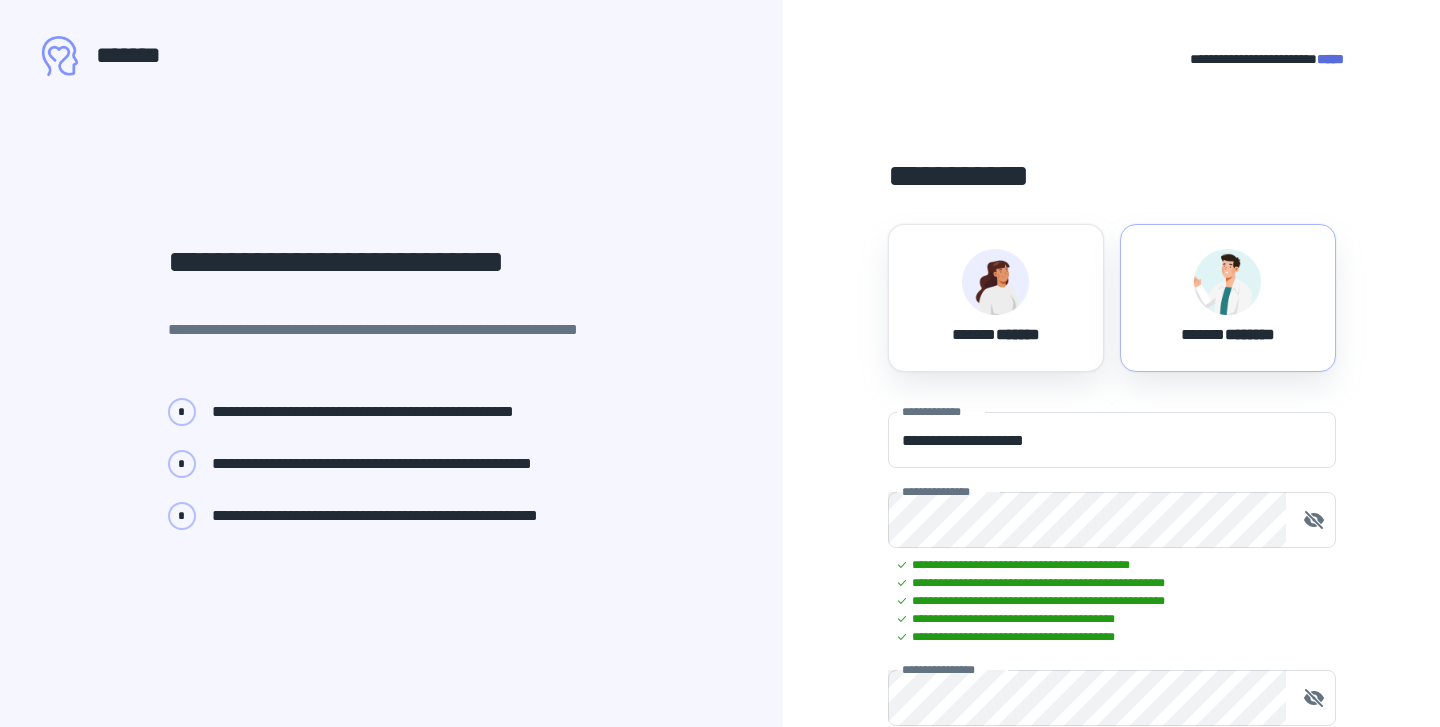 scroll, scrollTop: 0, scrollLeft: 0, axis: both 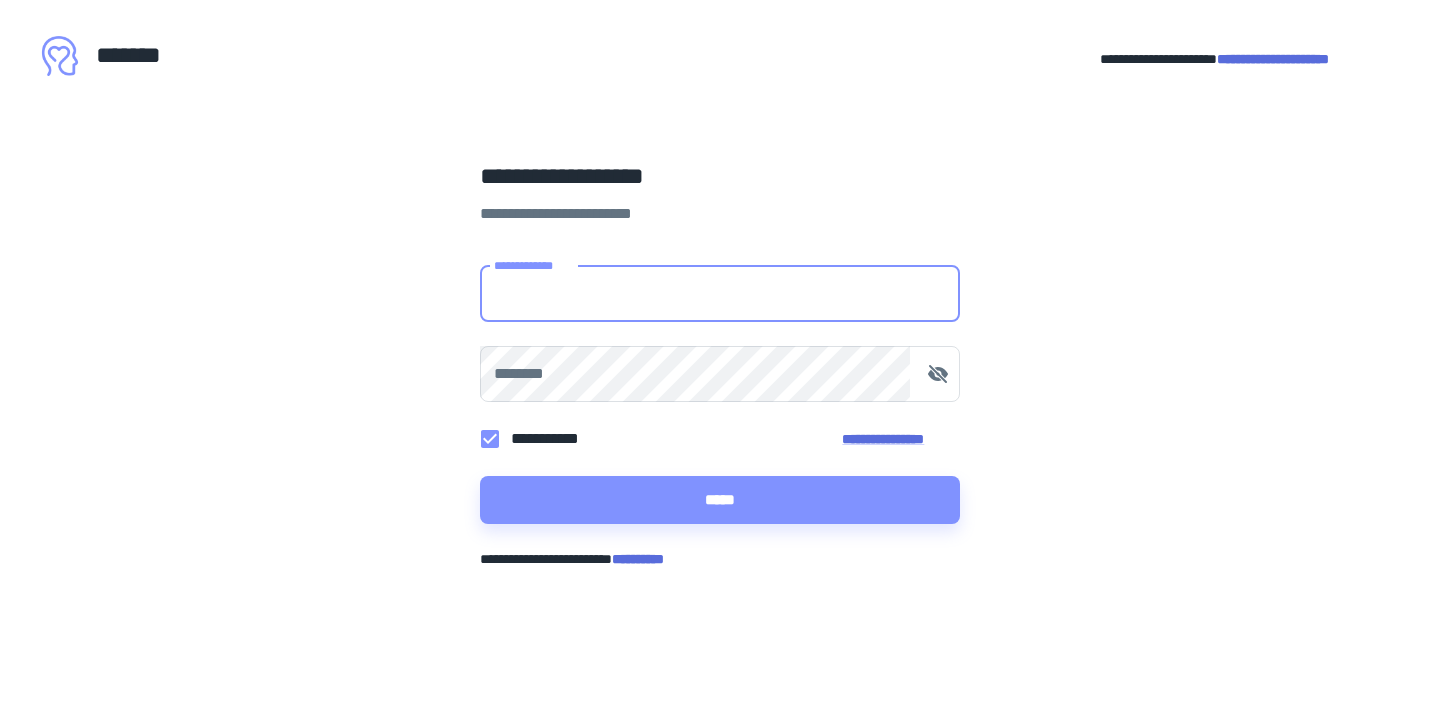 click on "**********" at bounding box center (720, 294) 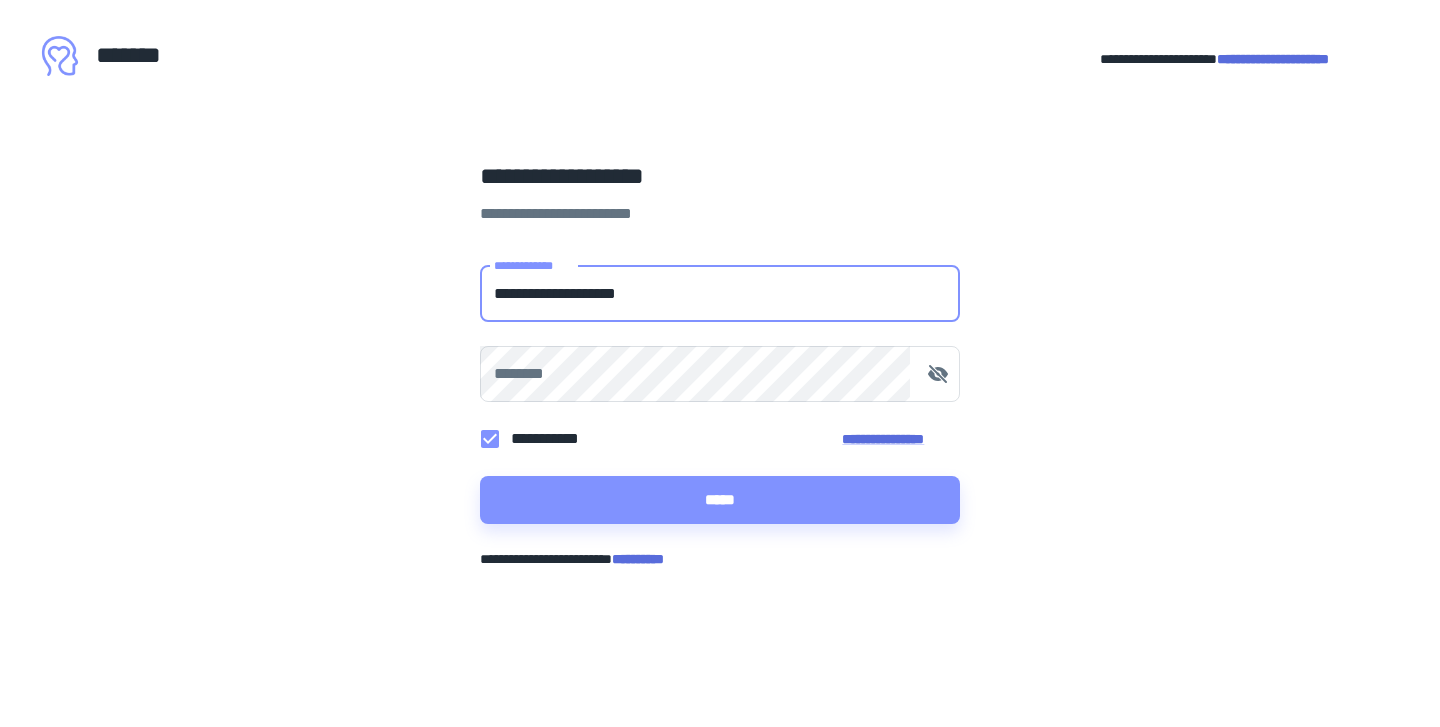 click on "*****" at bounding box center (720, 500) 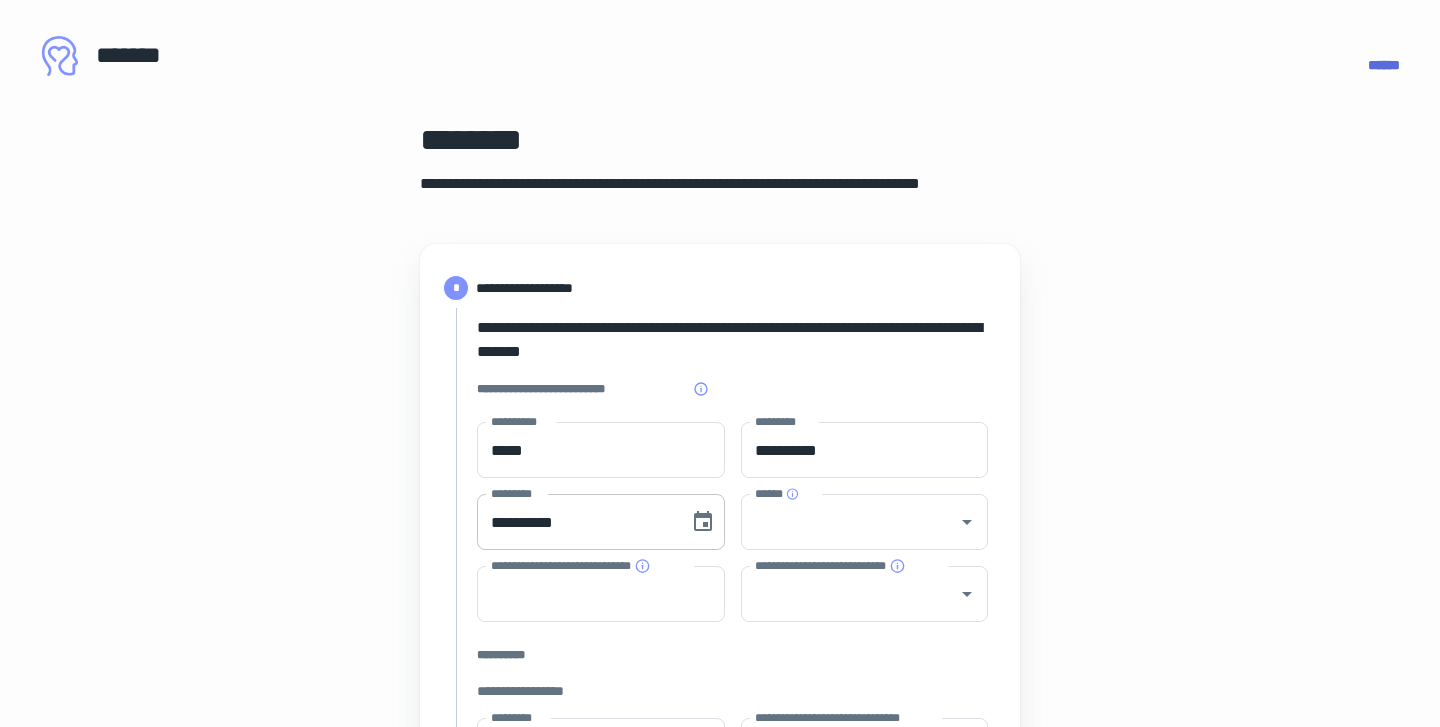 click on "**********" at bounding box center (576, 522) 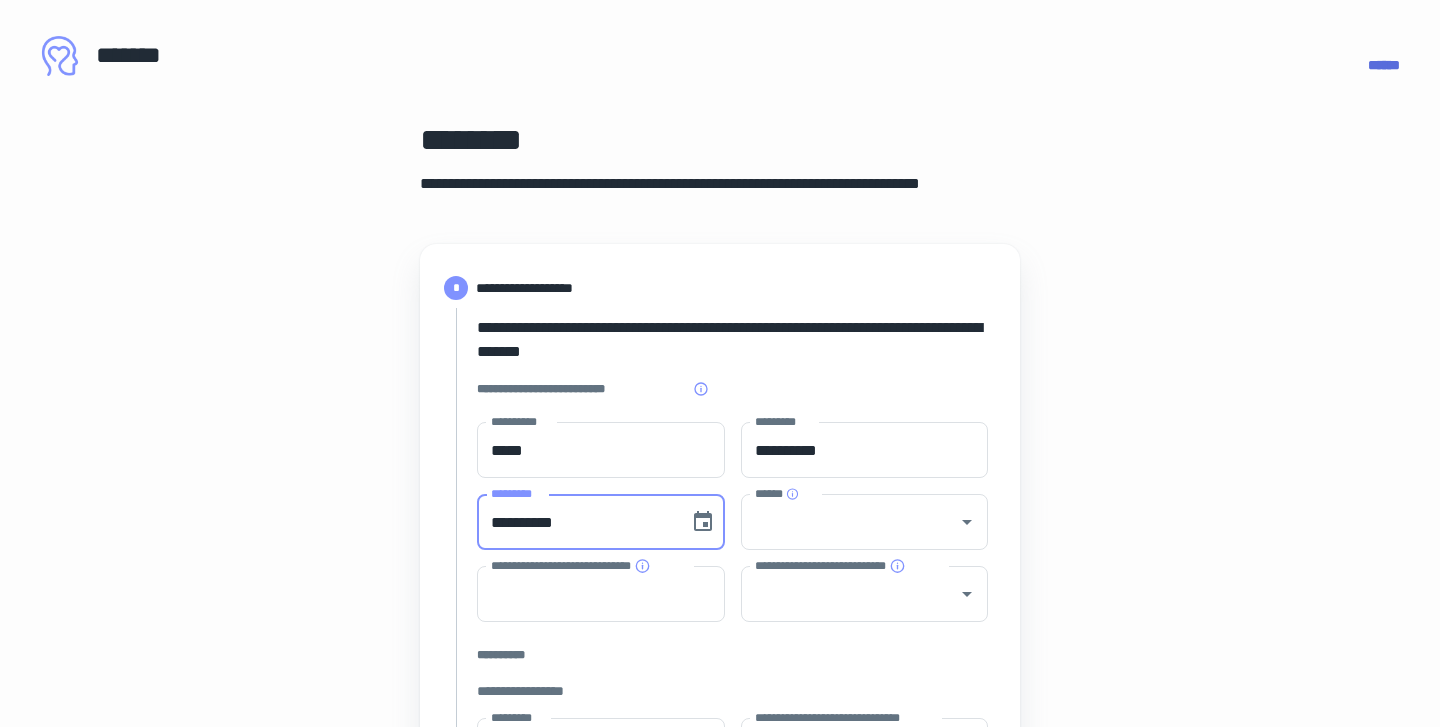 type on "**********" 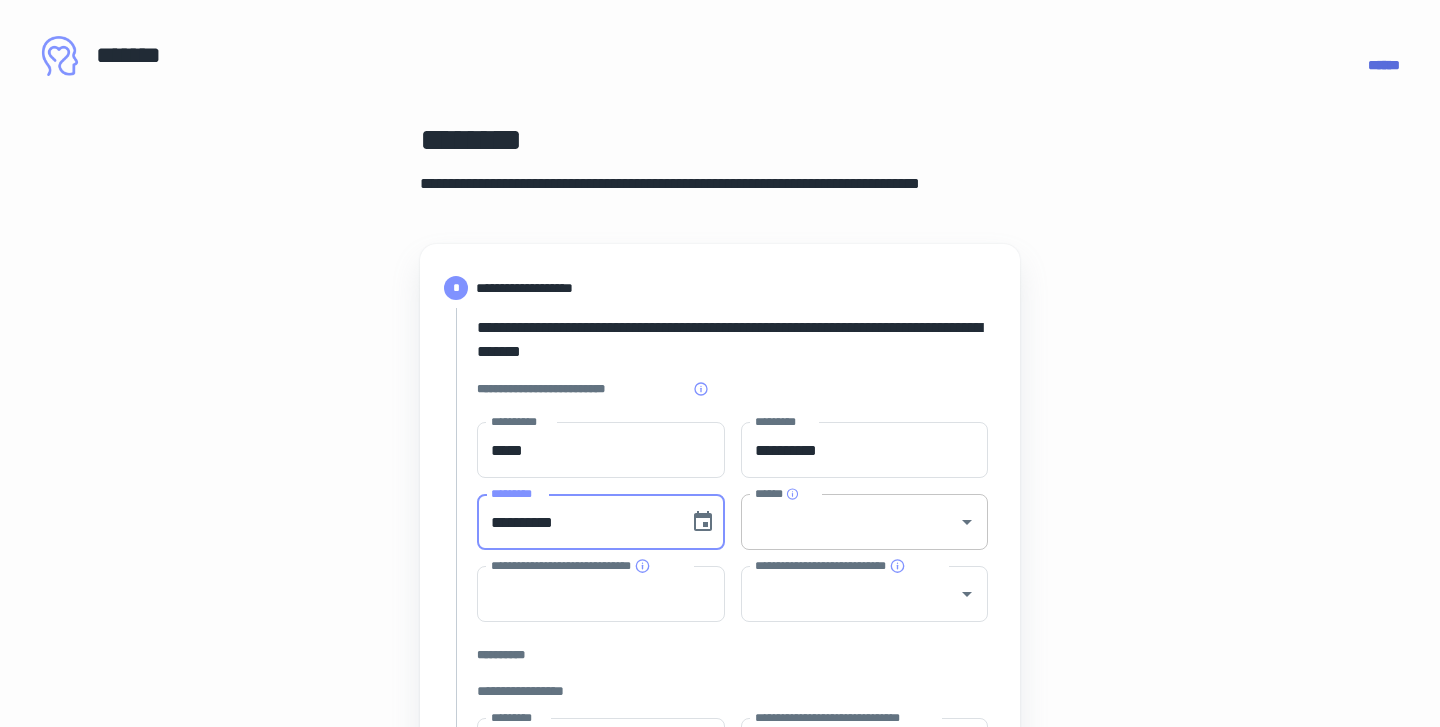 click on "******" at bounding box center (850, 522) 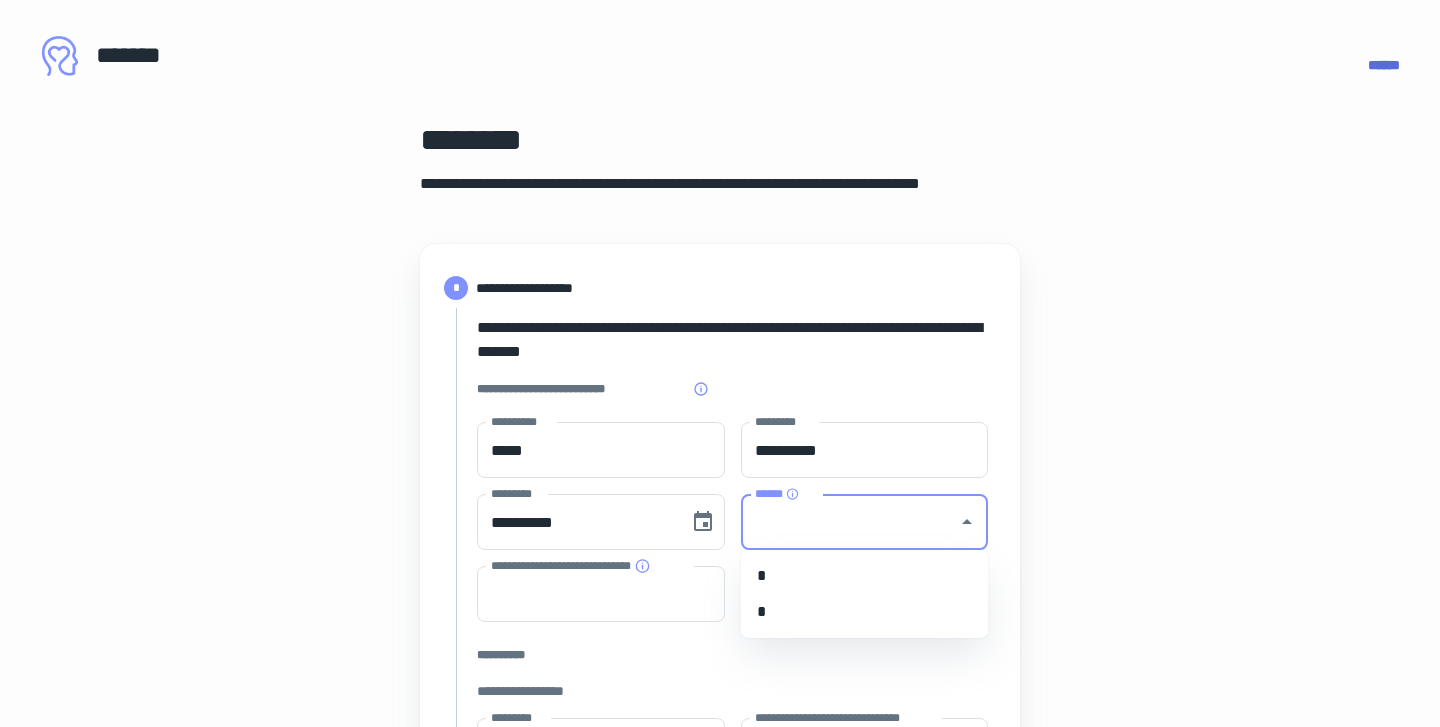 click on "*" at bounding box center (865, 612) 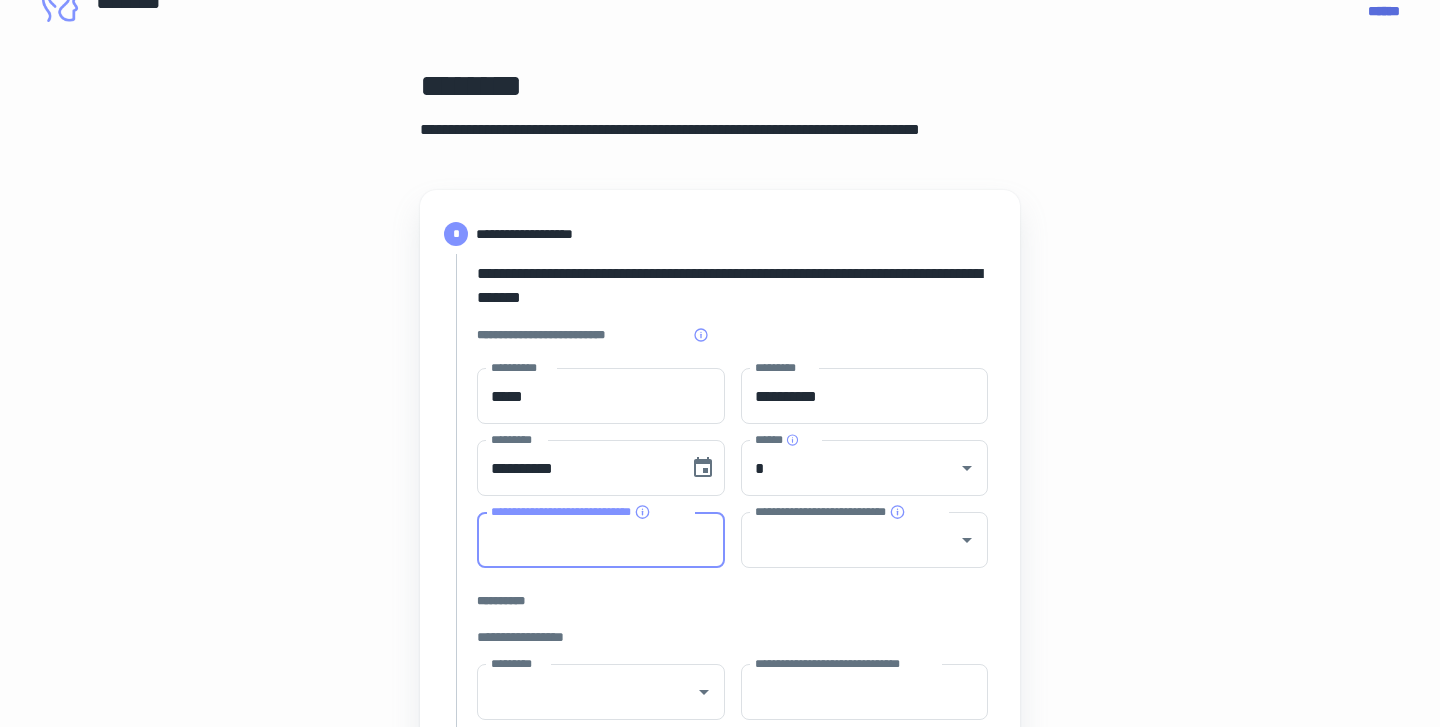 scroll, scrollTop: 205, scrollLeft: 0, axis: vertical 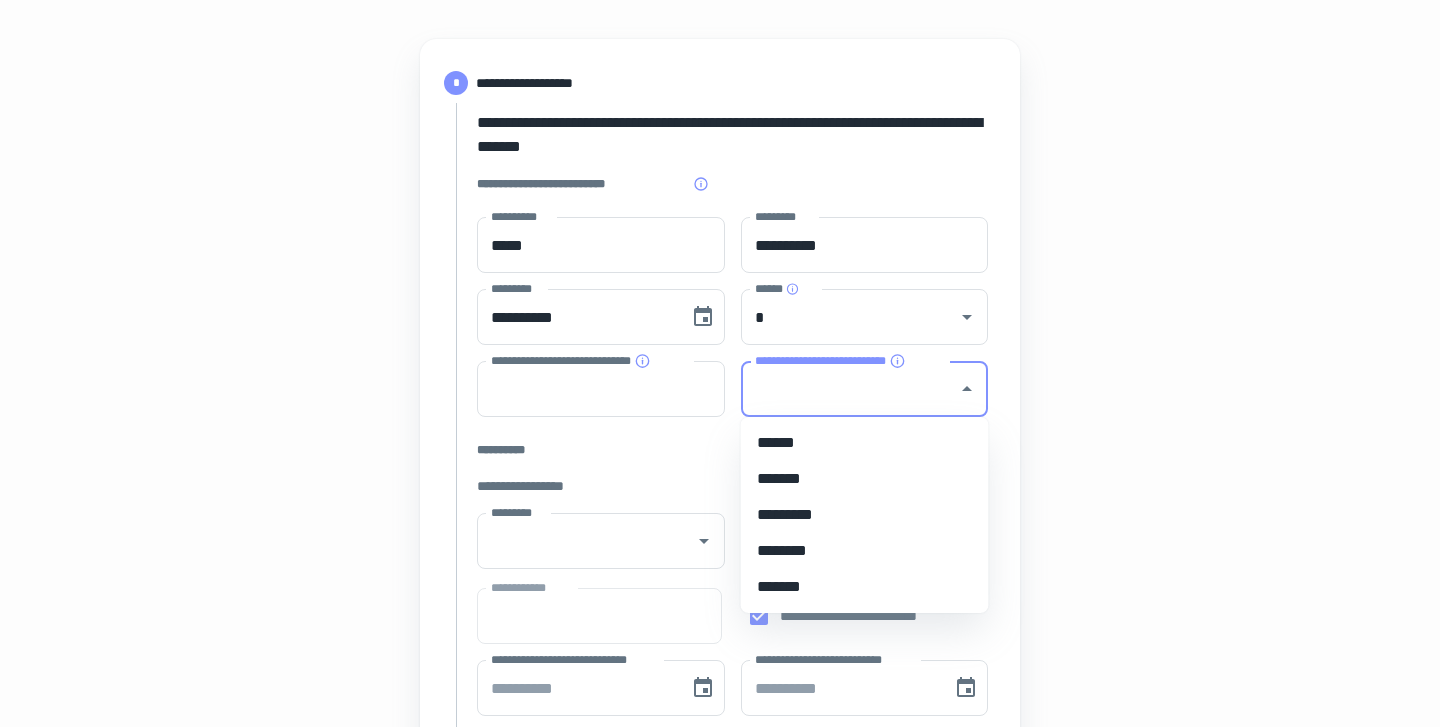click on "**********" at bounding box center [850, 389] 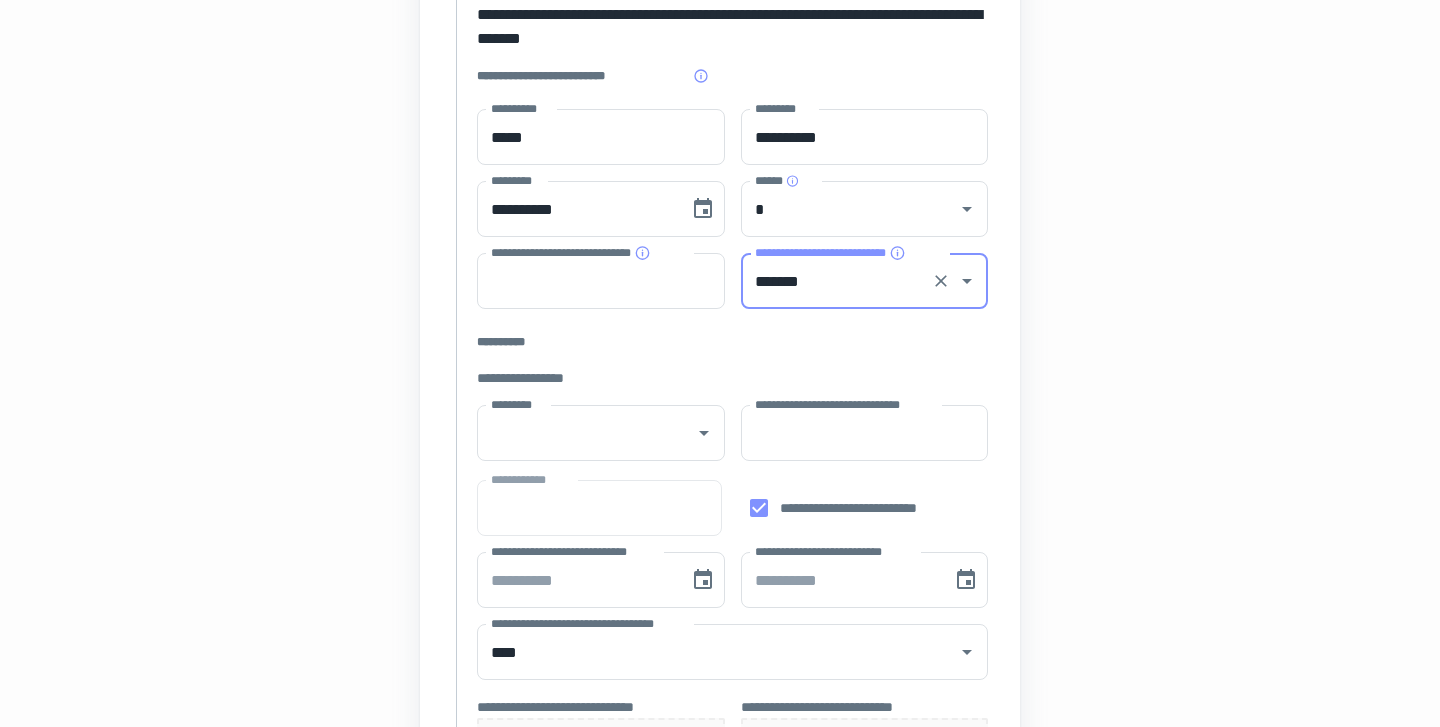 scroll, scrollTop: 315, scrollLeft: 0, axis: vertical 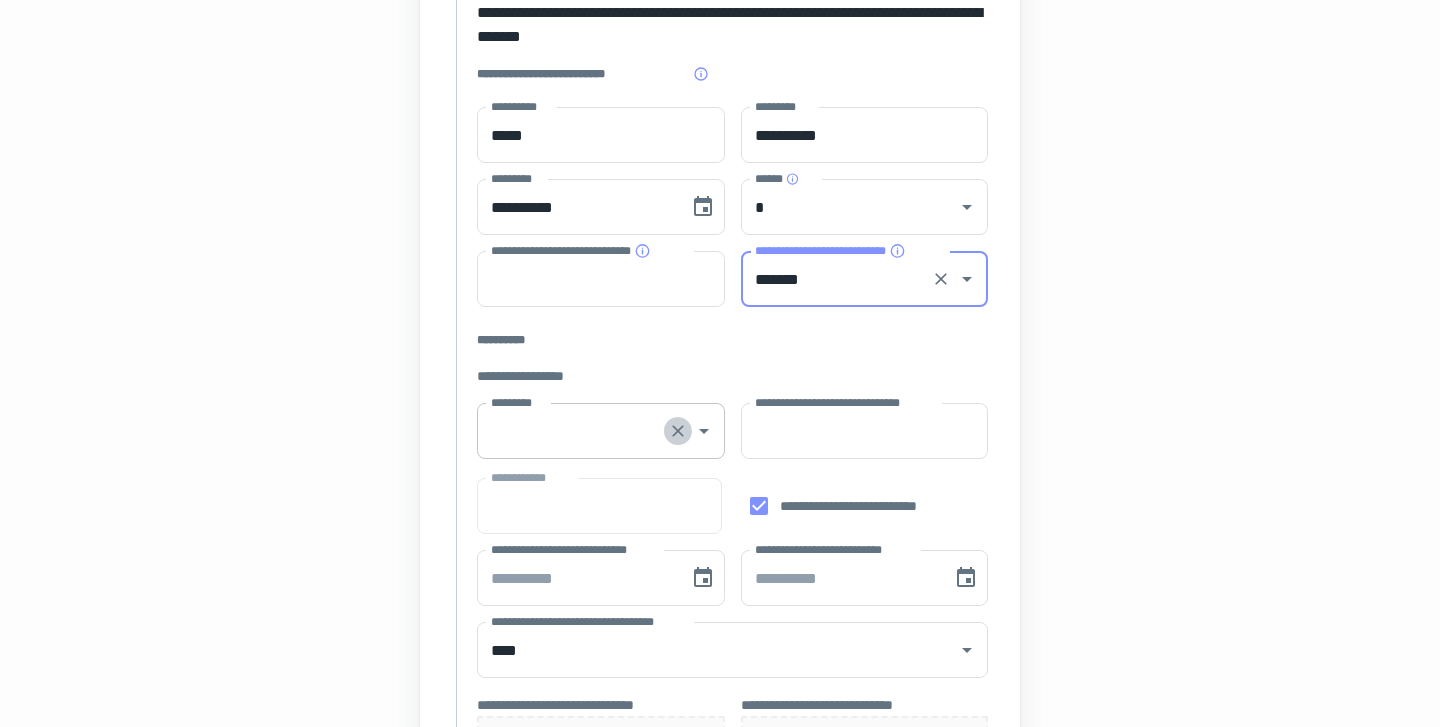 click 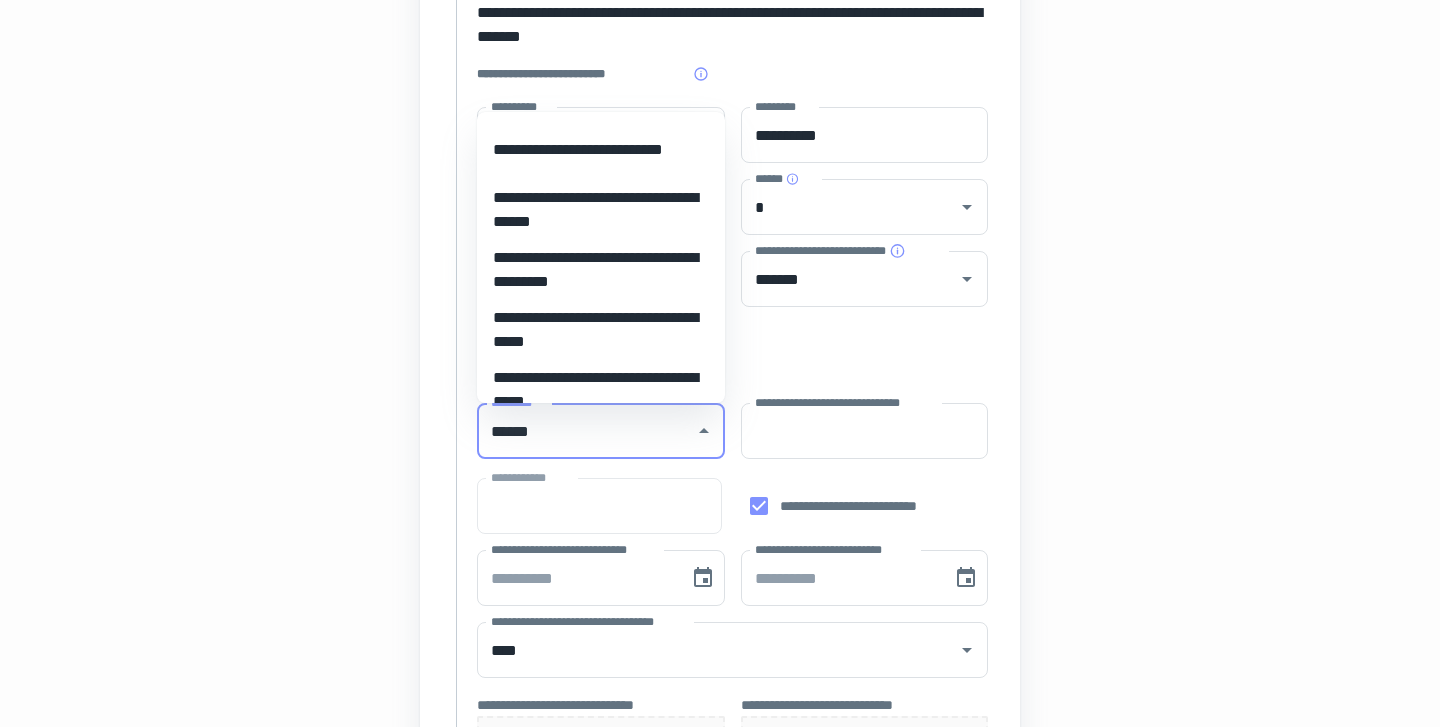 click on "**********" at bounding box center [601, 150] 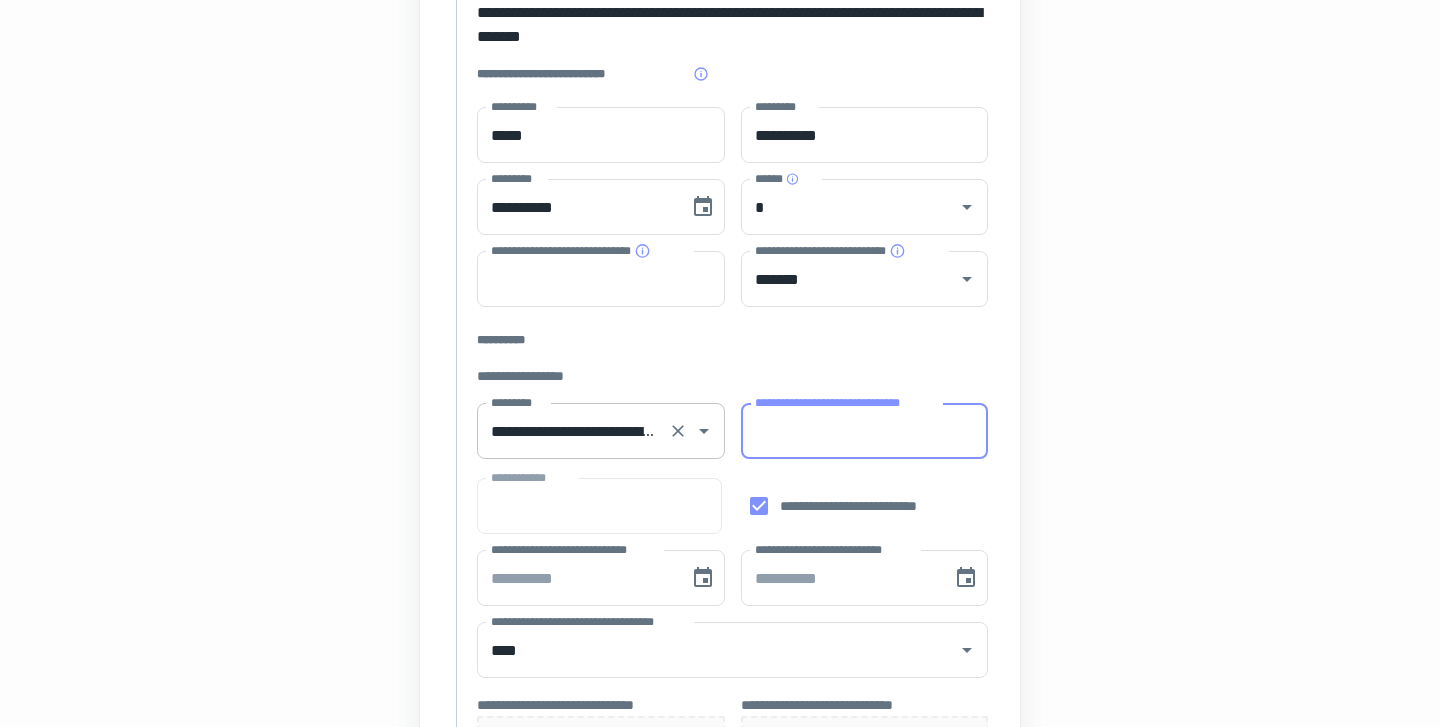 click on "**********" at bounding box center [865, 431] 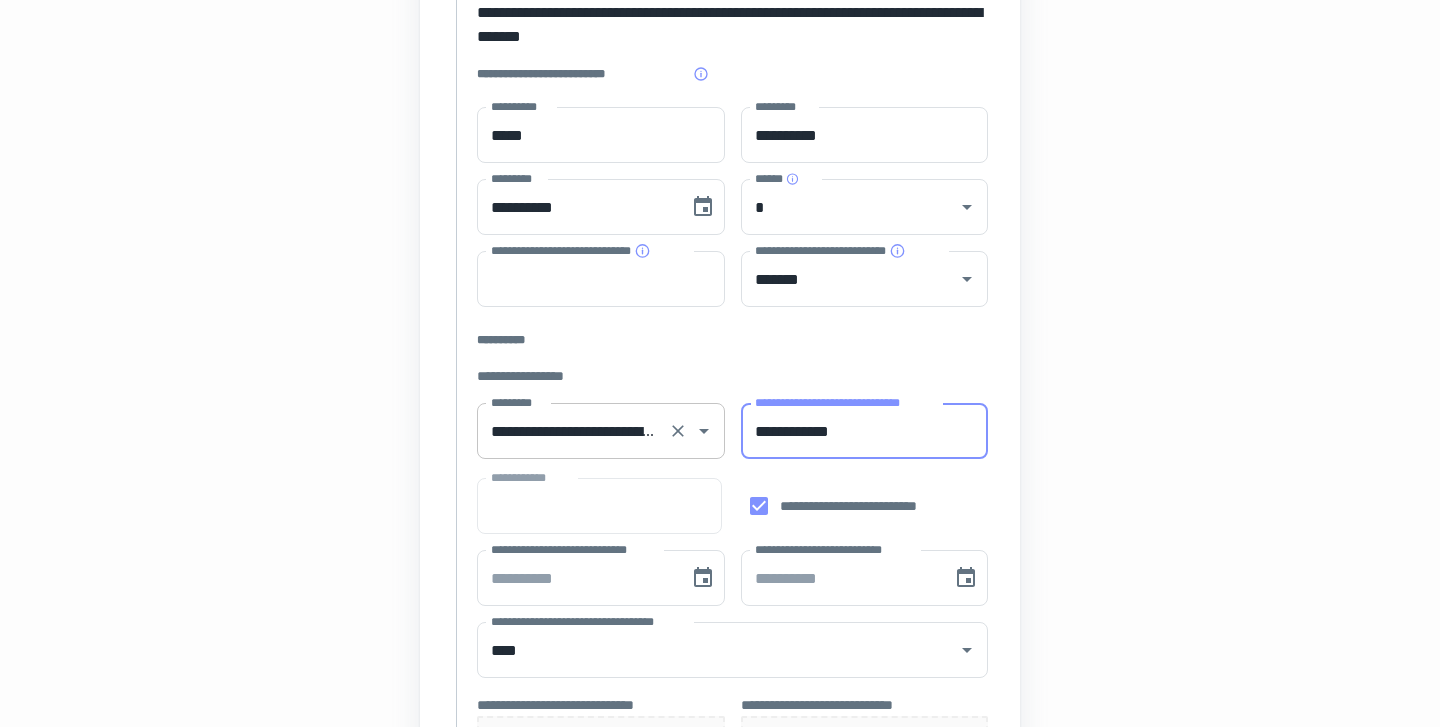type on "**********" 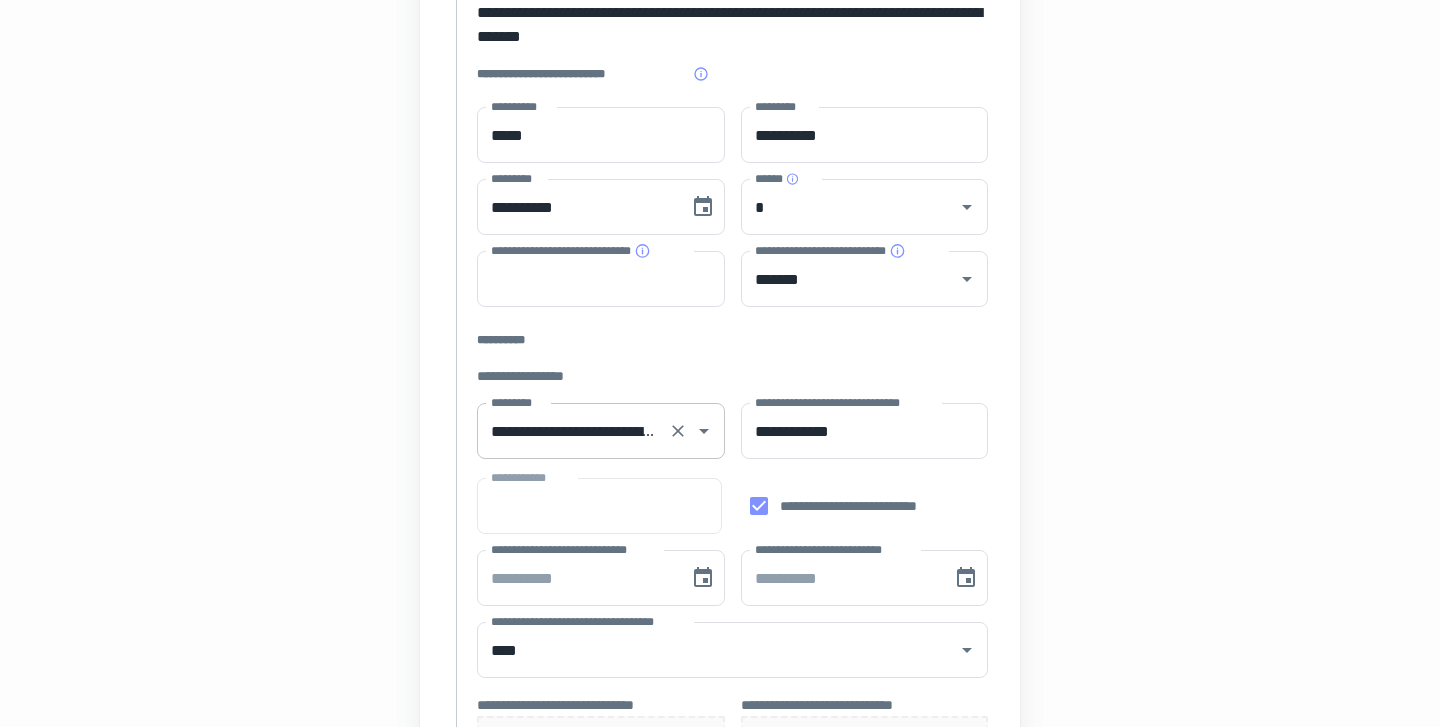 scroll, scrollTop: 387, scrollLeft: 0, axis: vertical 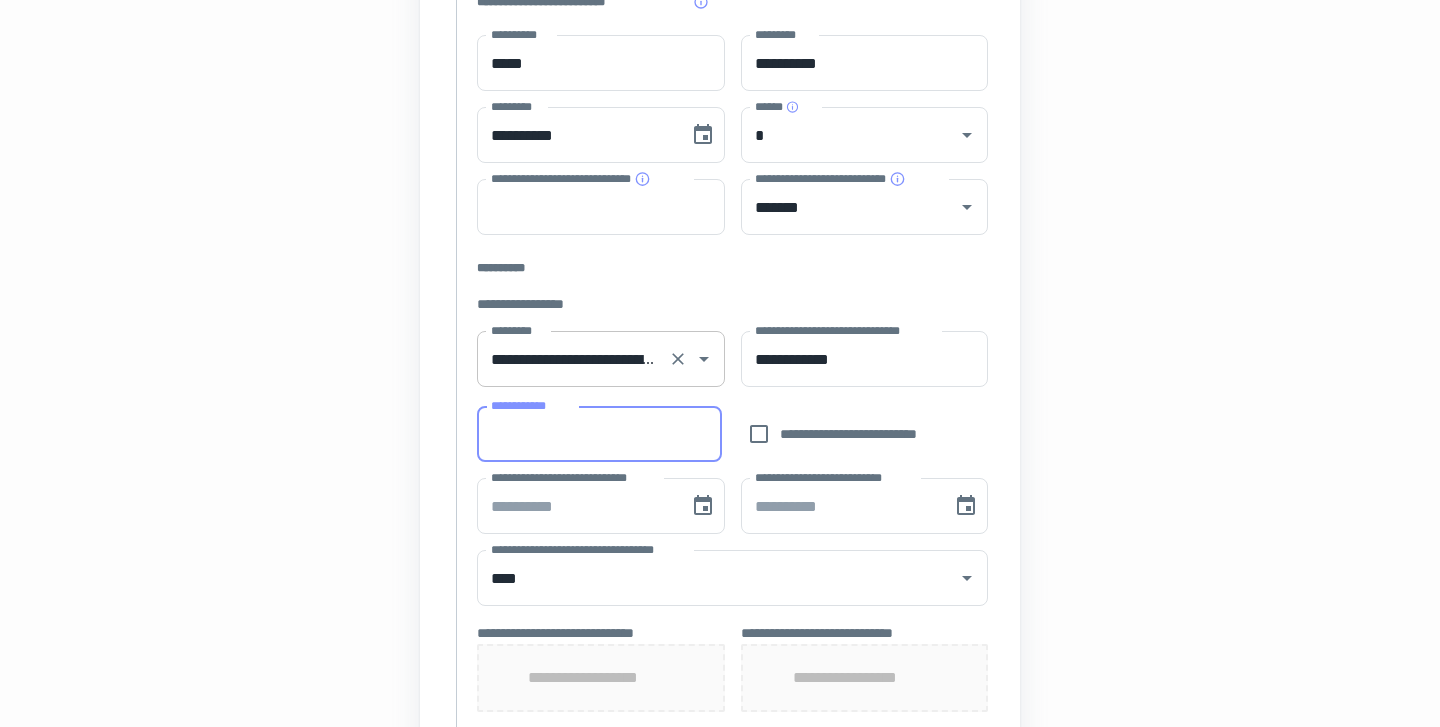 click on "**********" at bounding box center (599, 434) 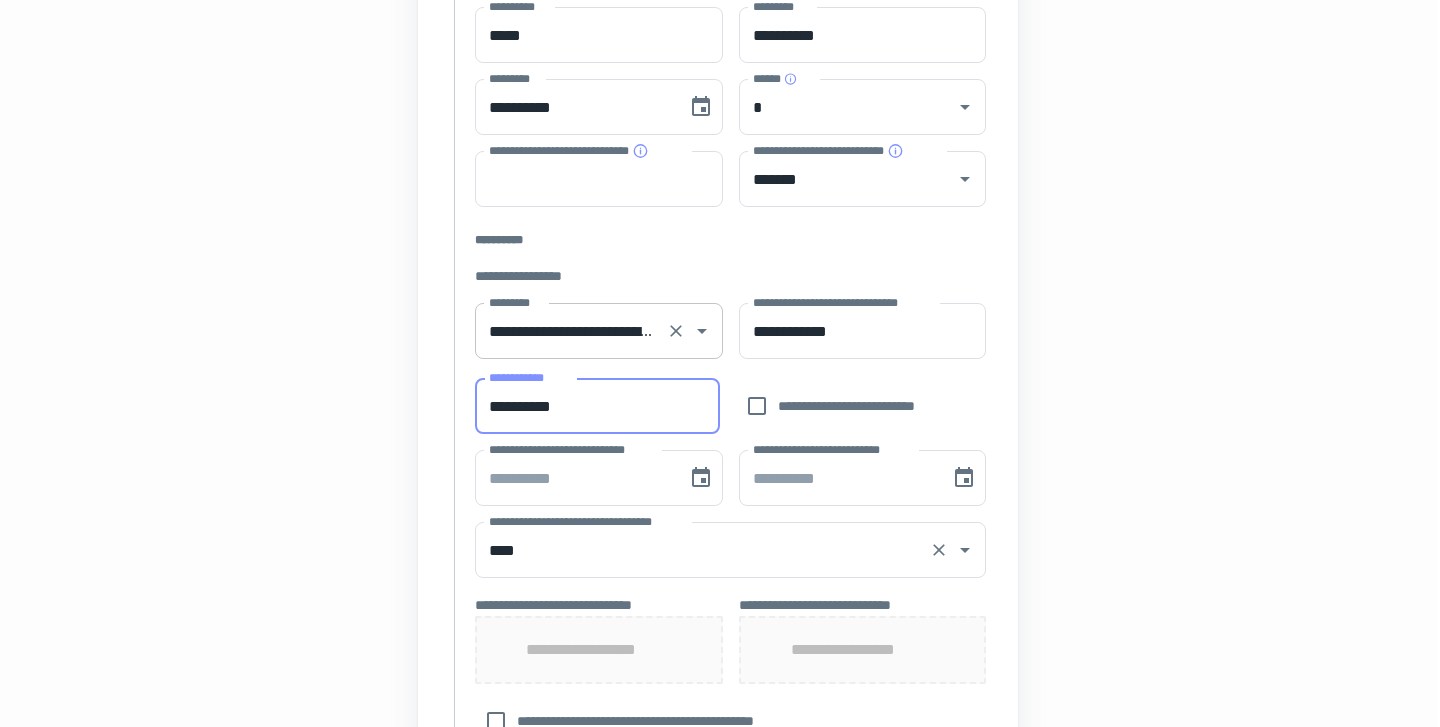 scroll, scrollTop: 436, scrollLeft: 4, axis: both 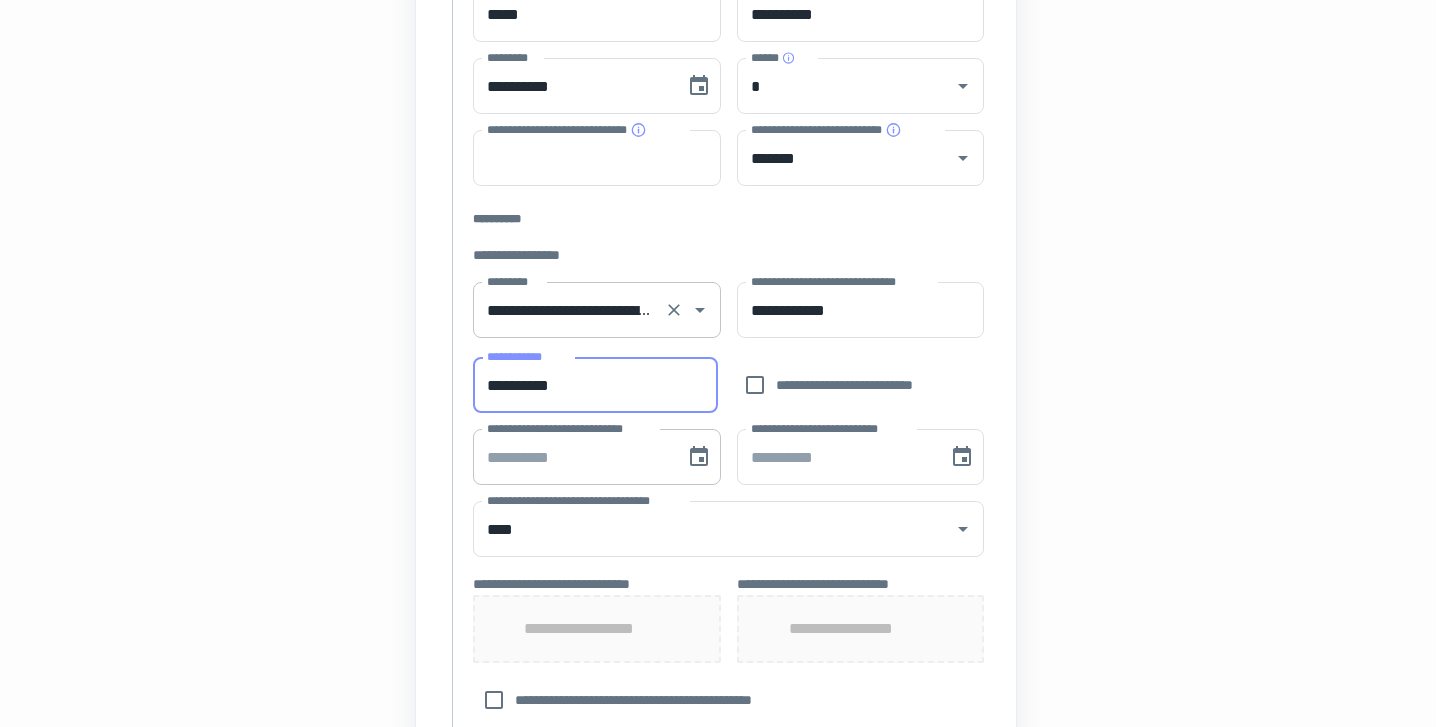 type on "**********" 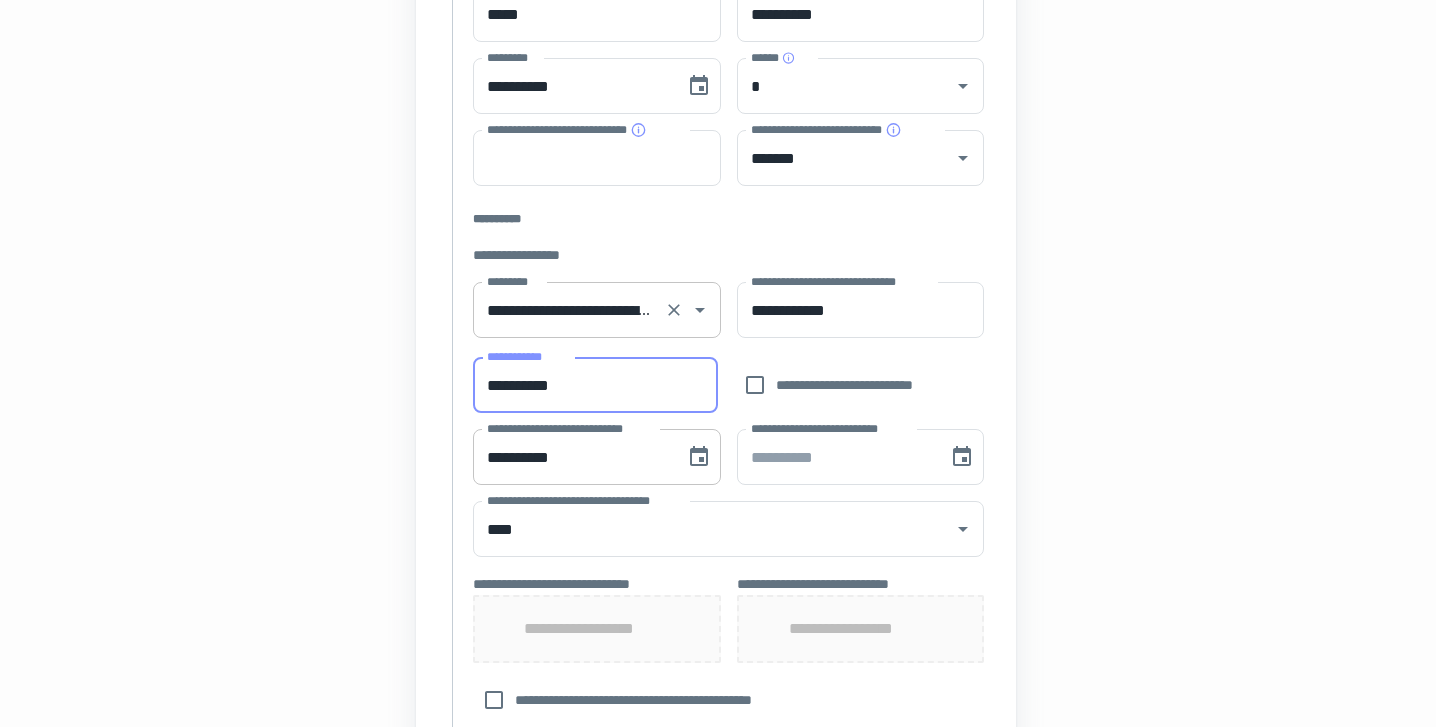 click on "**********" at bounding box center [572, 457] 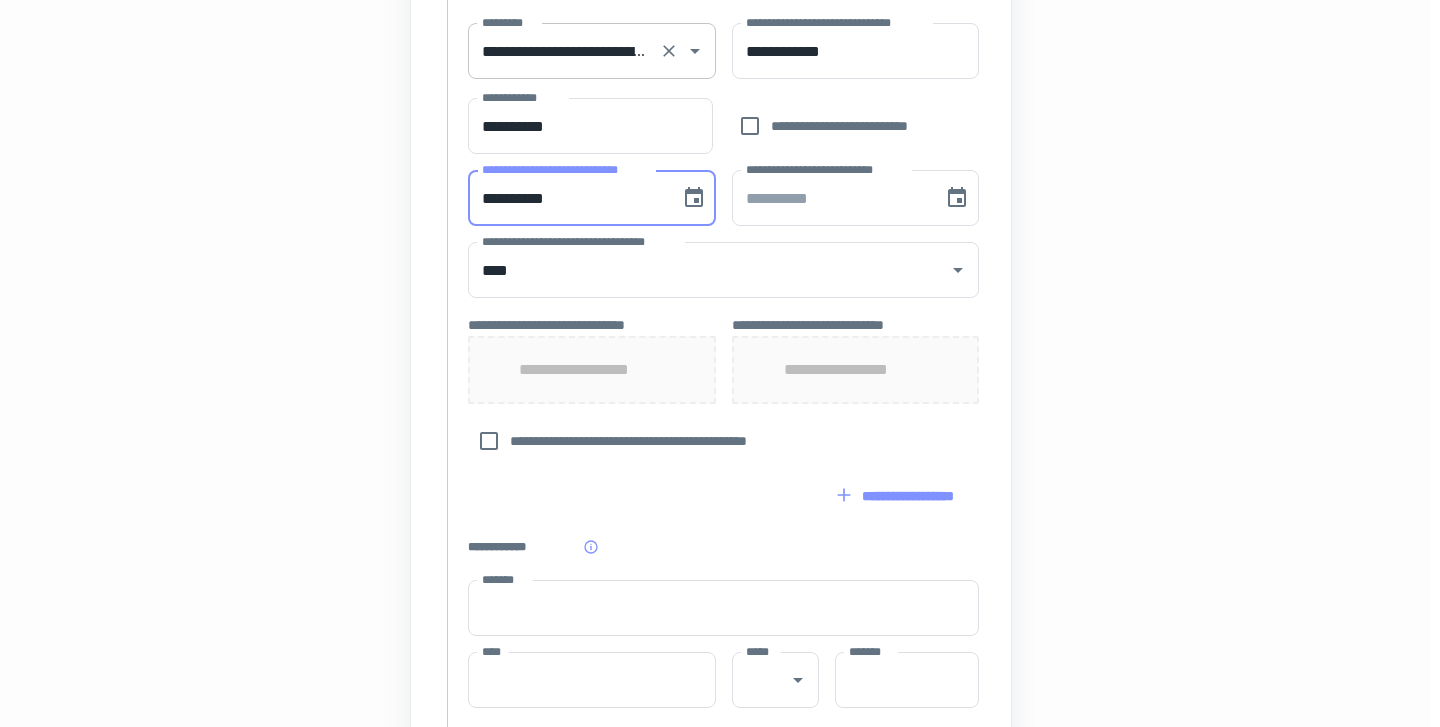 scroll, scrollTop: 702, scrollLeft: 8, axis: both 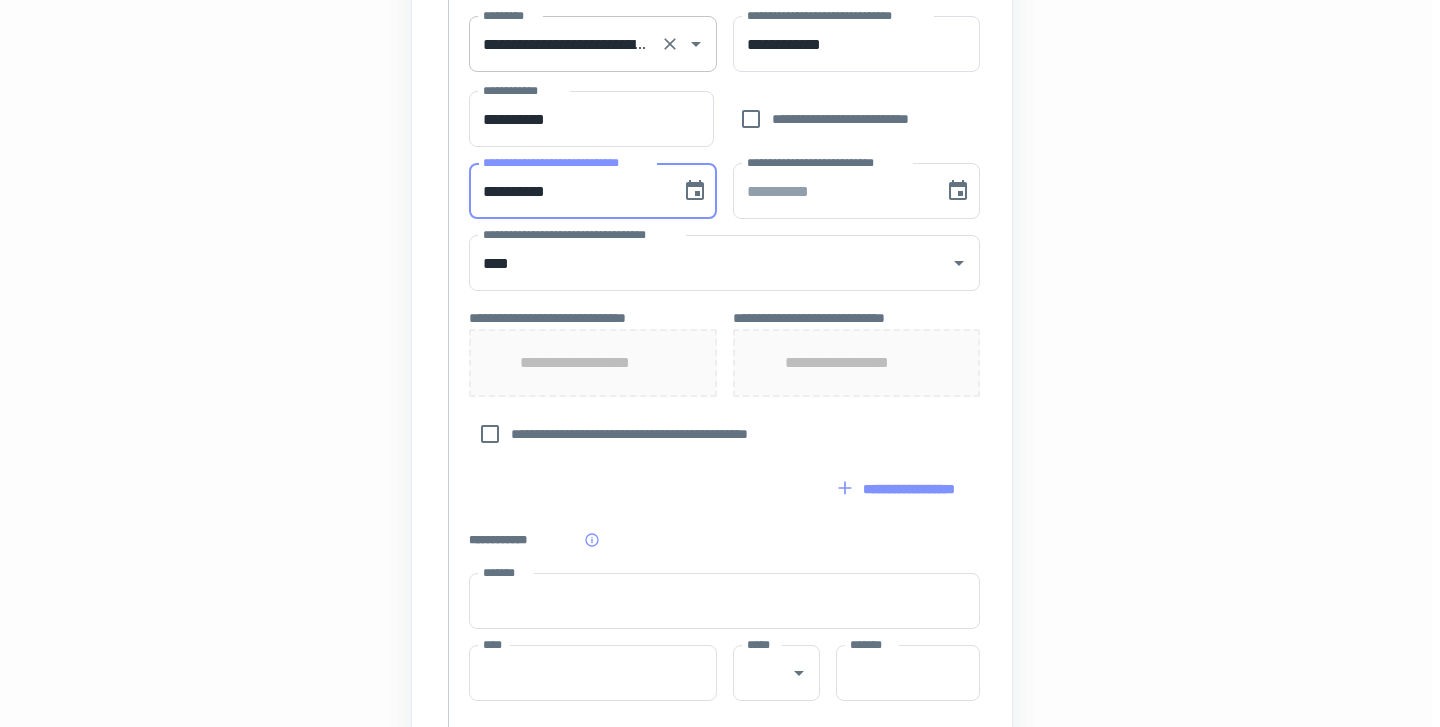 type 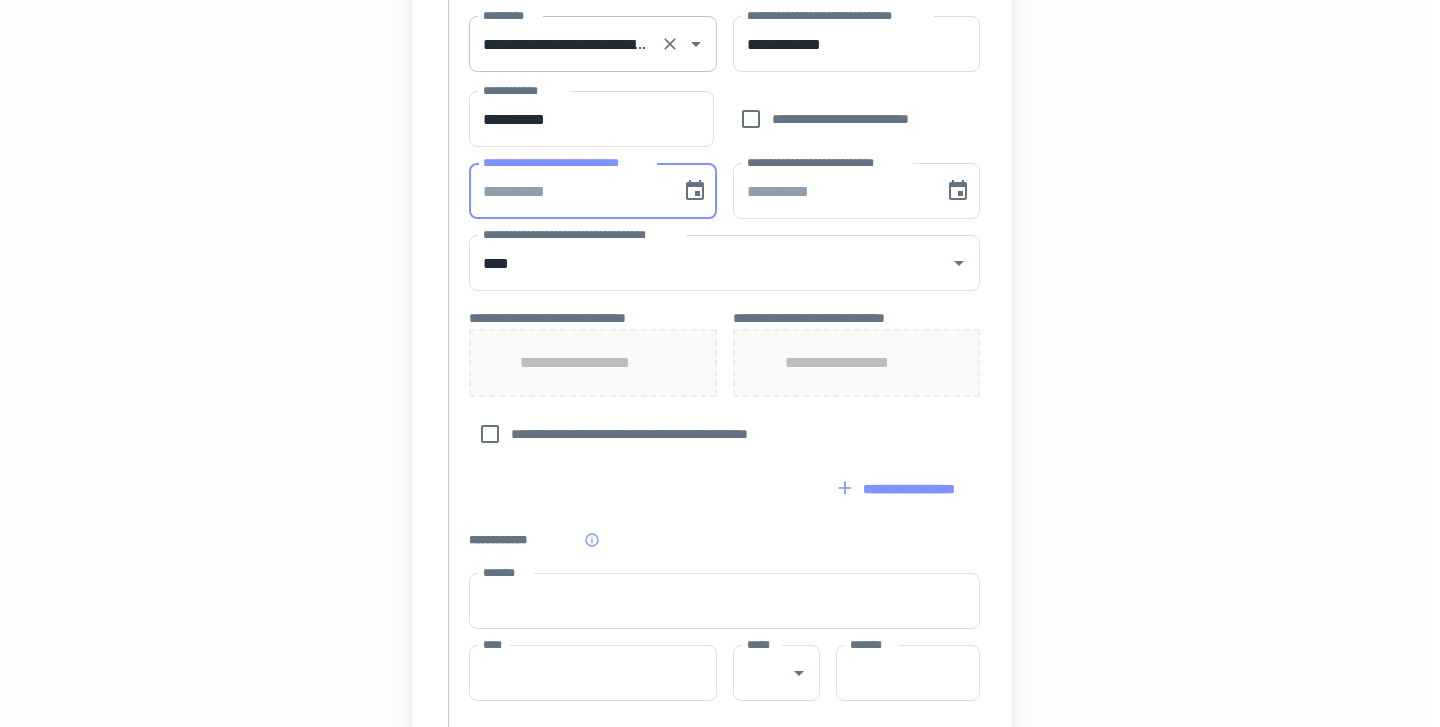 click on "**********" at bounding box center (593, 363) 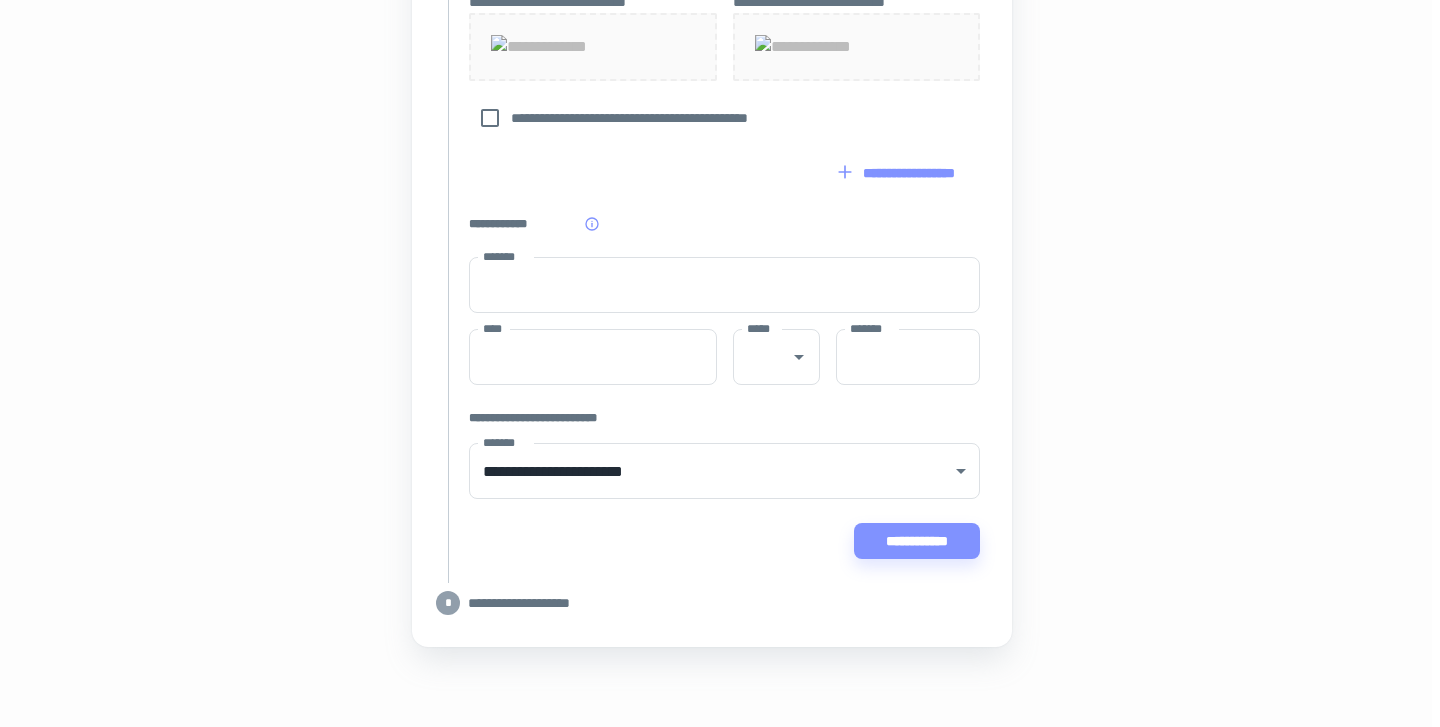 scroll, scrollTop: 1373, scrollLeft: 8, axis: both 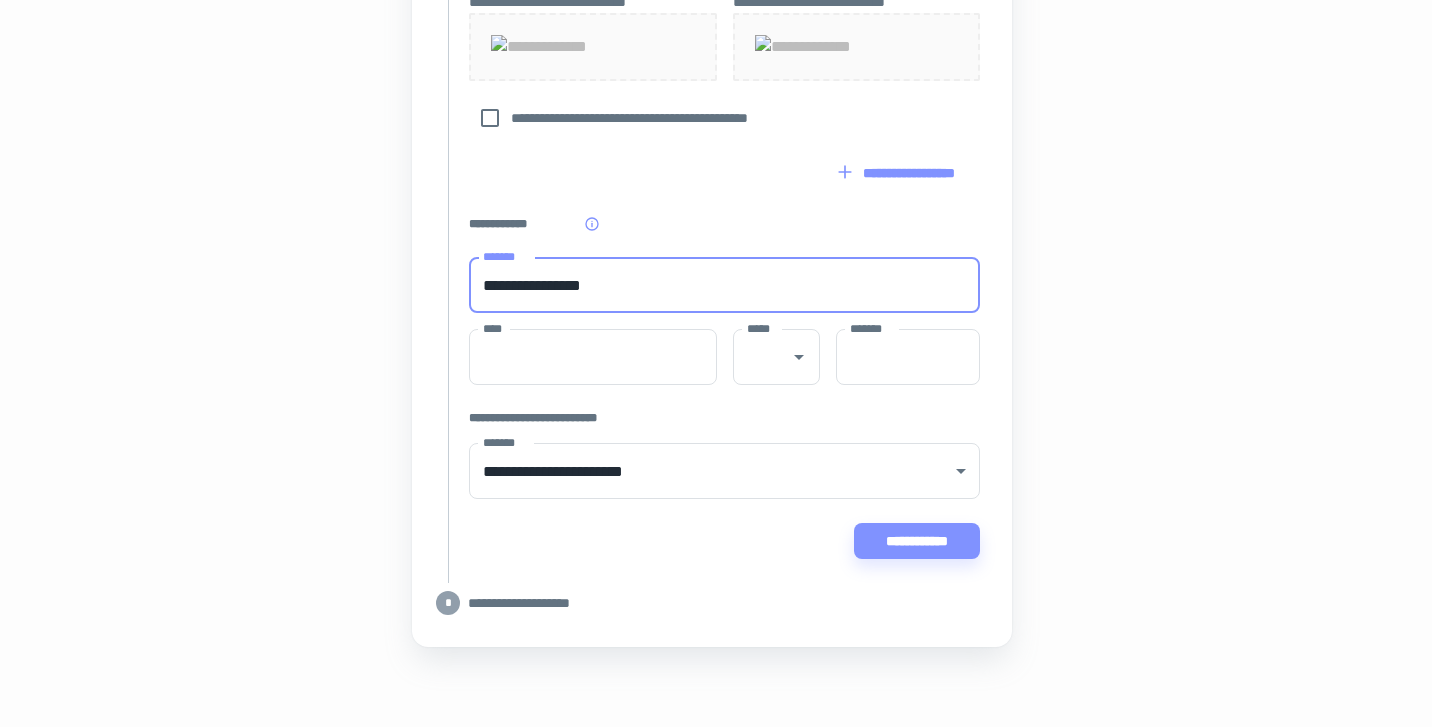 click on "[FIRST] [LAST] [STREET] [CITY] [STATE] [POSTAL_CODE] [COUNTRY] [PHONE] [EMAIL] [CREDIT_CARD] [EXPIRY_DATE] [CVV] [NAME_ON_CARD]" at bounding box center [712, -128] 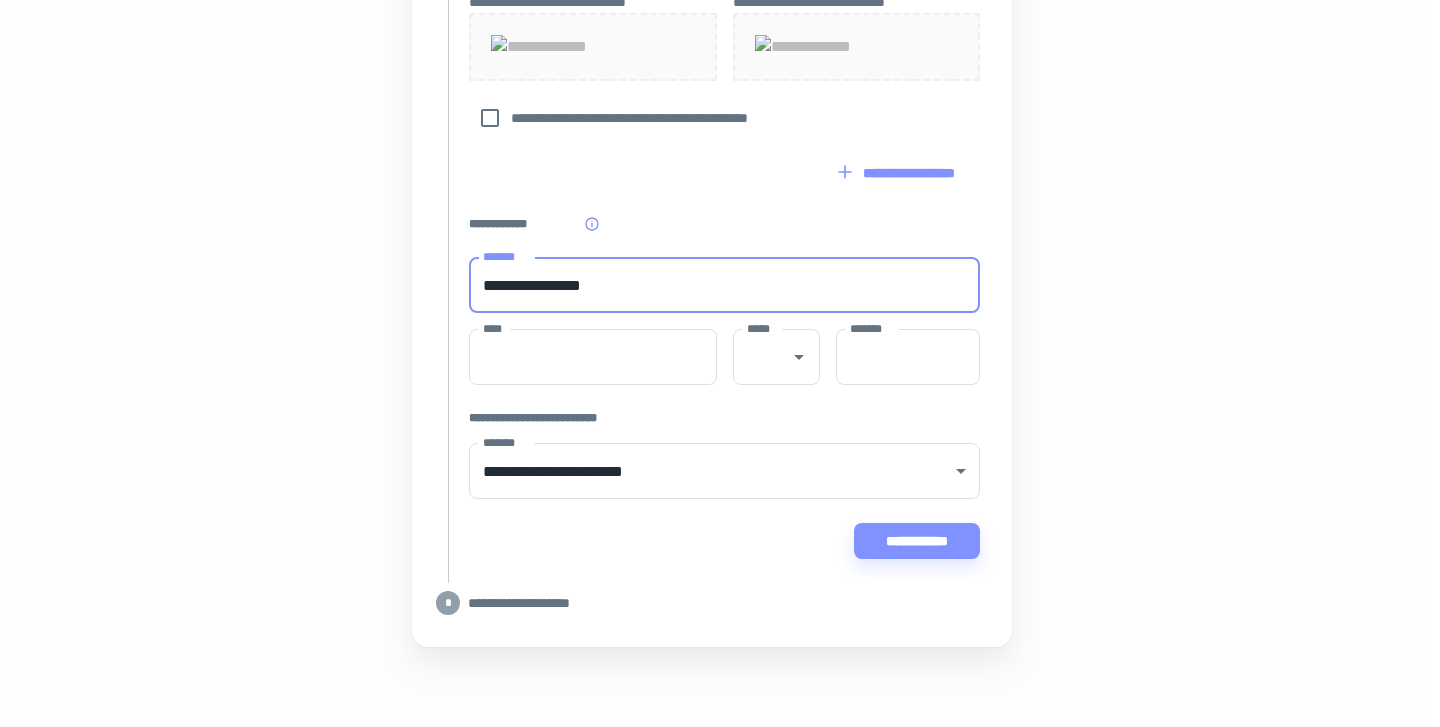 click on "**********" at bounding box center (724, 285) 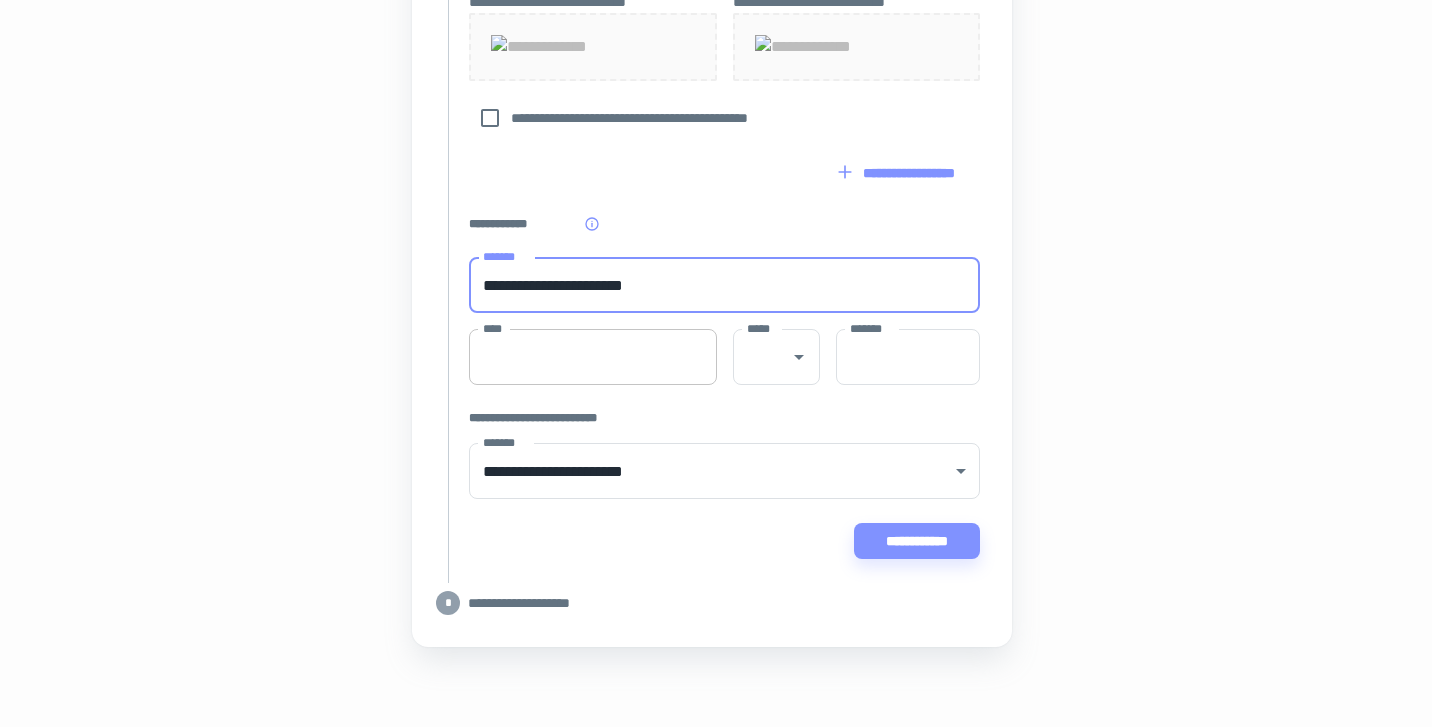type on "**********" 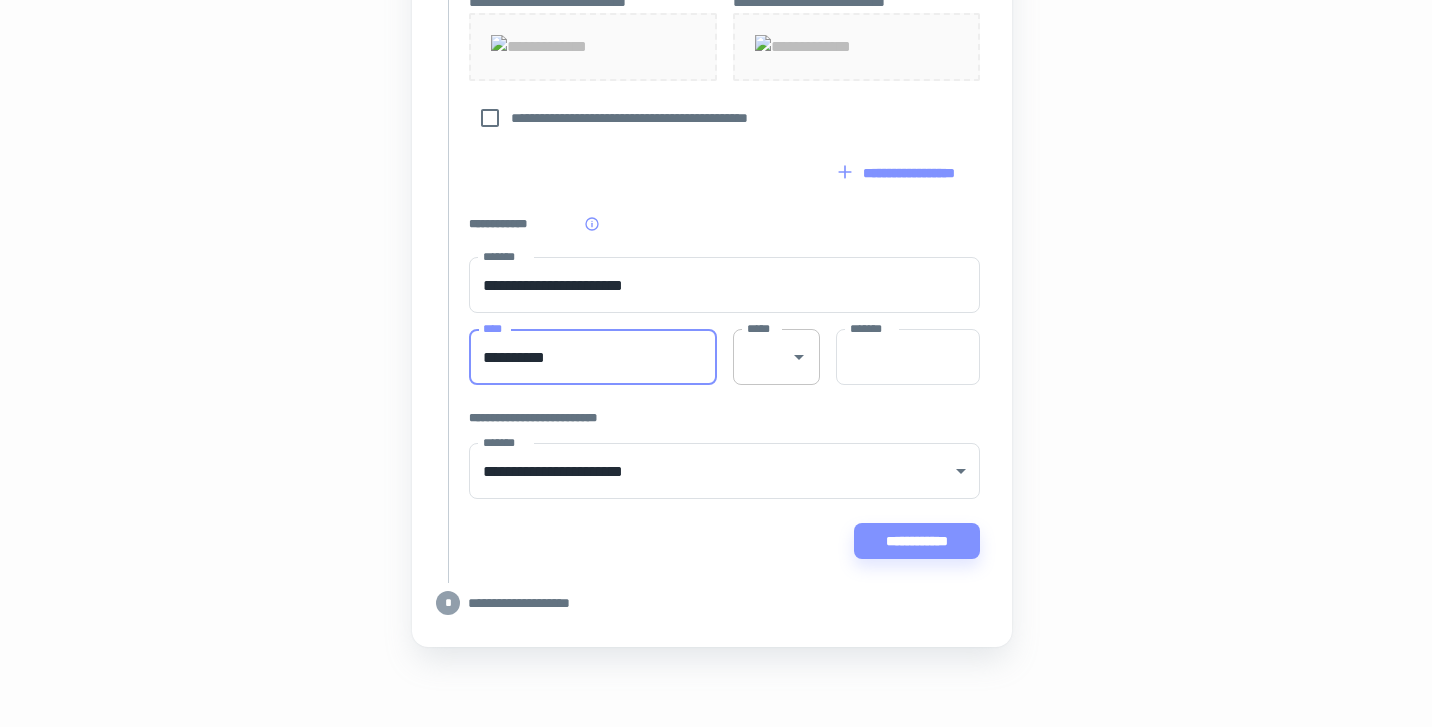 type on "**********" 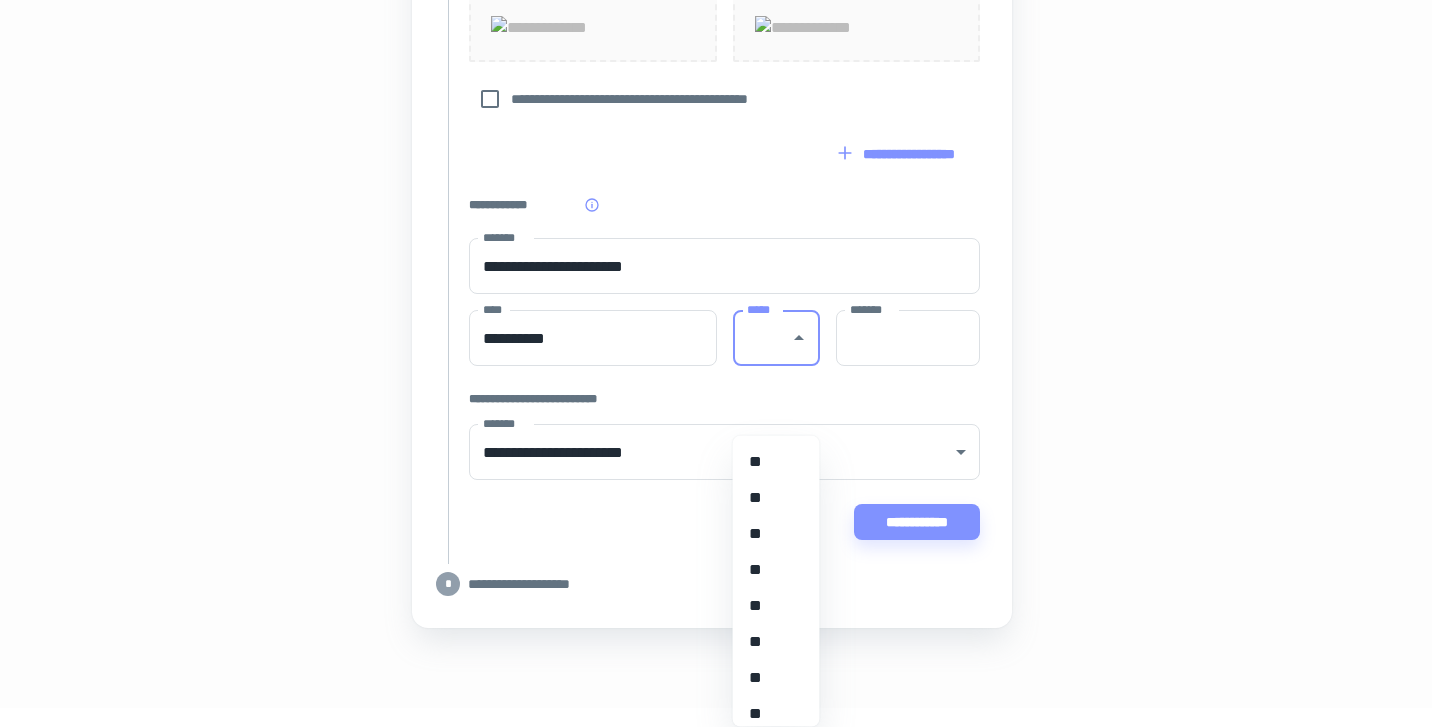 click on "**" at bounding box center (776, 642) 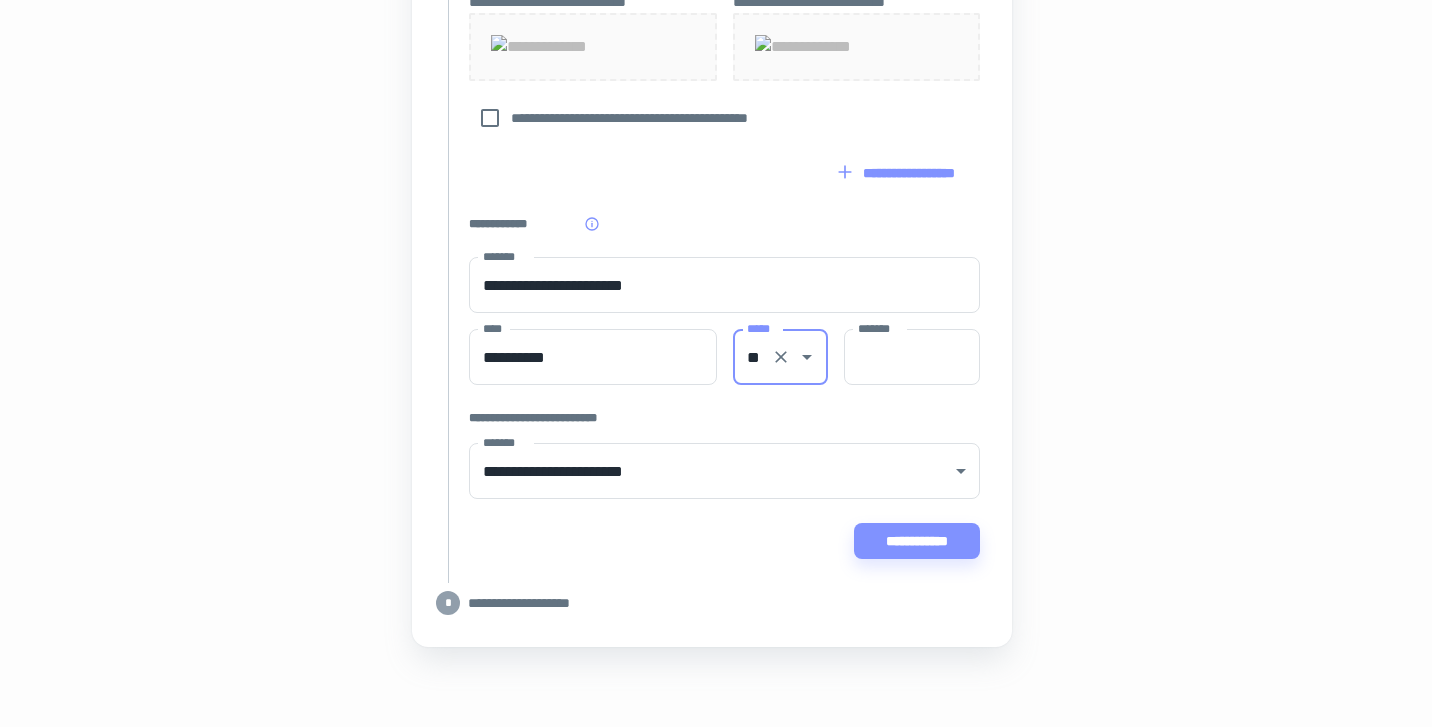 type on "**" 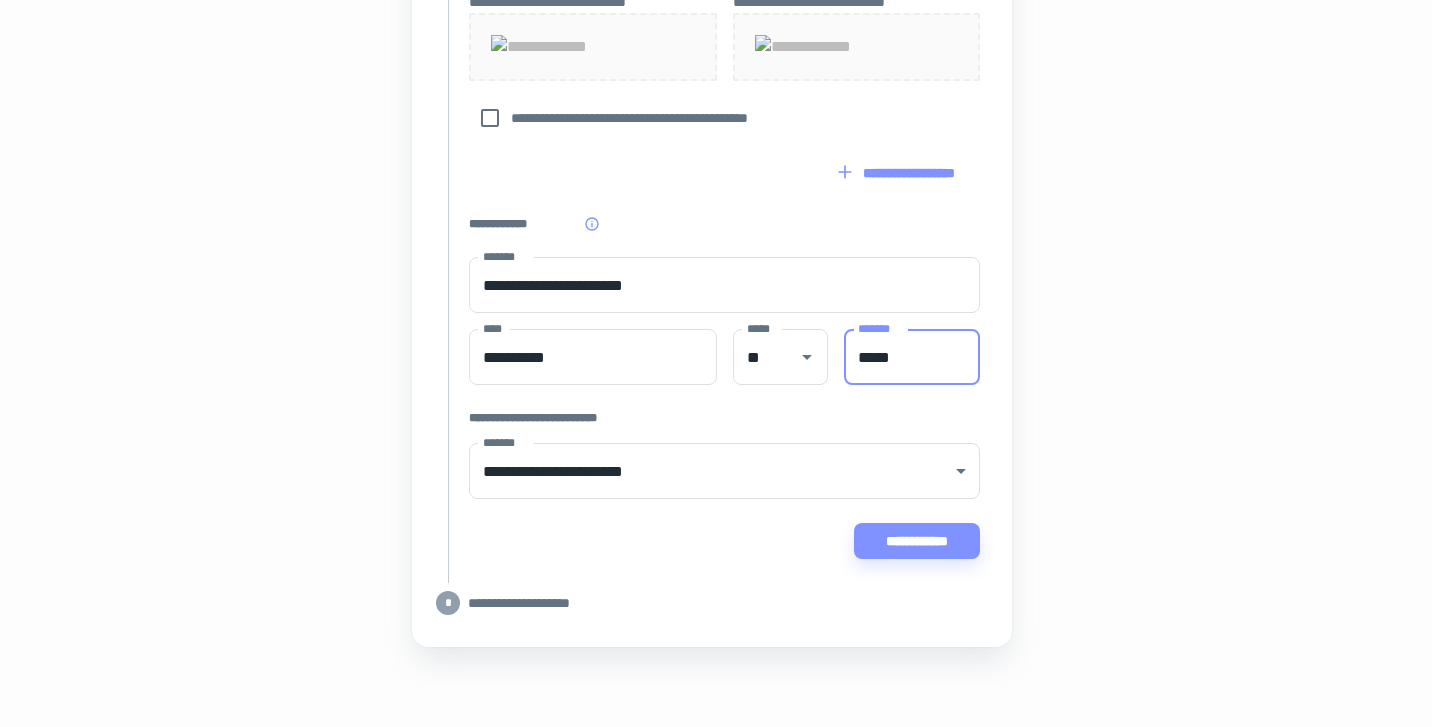 click on "[FIRST] [LAST] [STREET] [CITY] [STATE] [POSTAL_CODE] [COUNTRY] [PHONE] [EMAIL] [CREDIT_CARD] [EXPIRY_DATE] [CVV] [NAME_ON_CARD]" at bounding box center [712, -128] 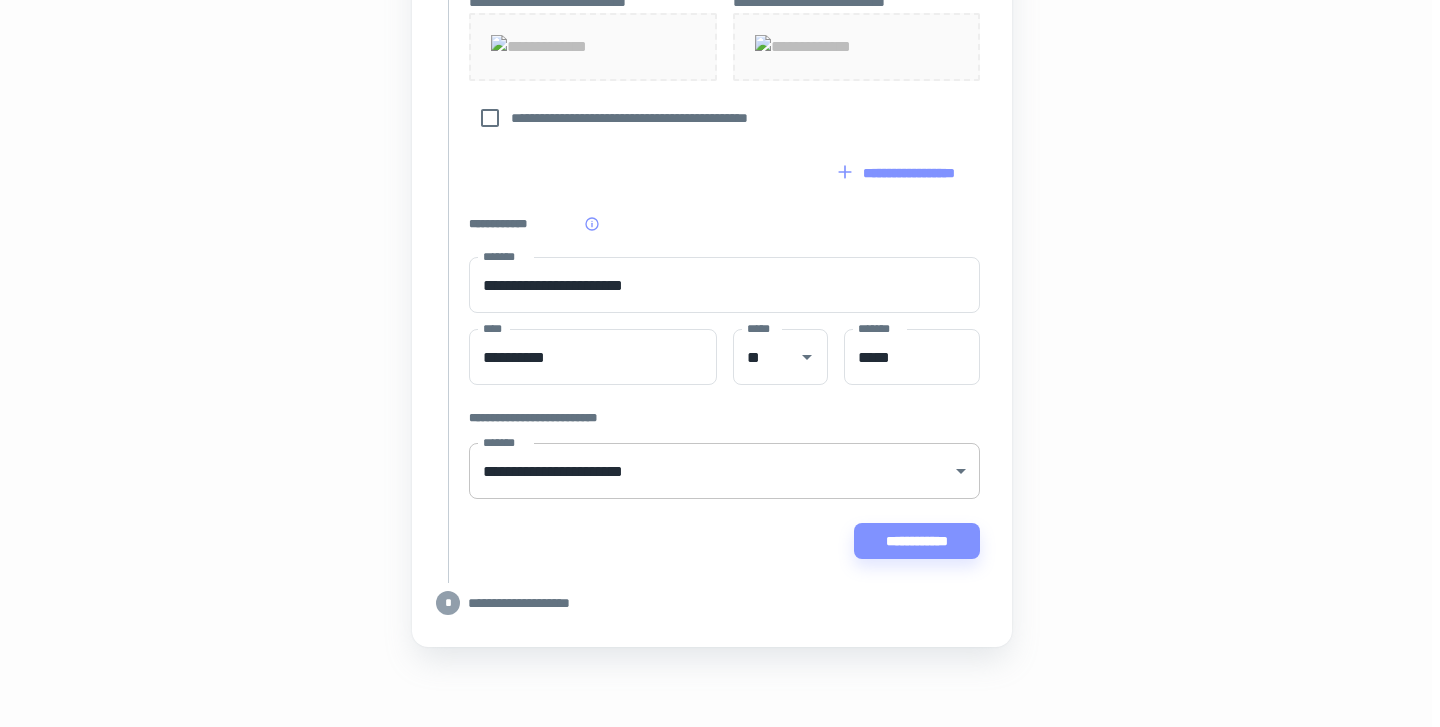 scroll, scrollTop: 1434, scrollLeft: 8, axis: both 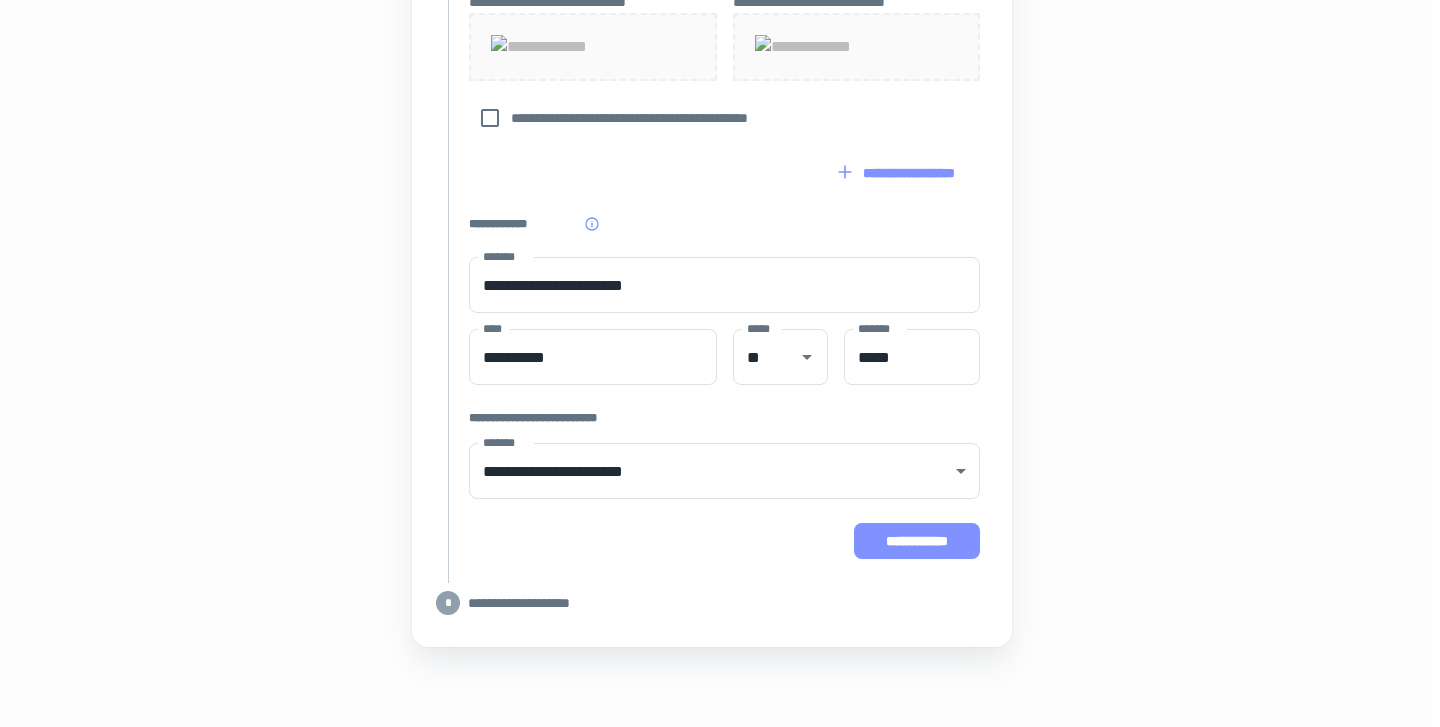 click on "**********" at bounding box center [917, 541] 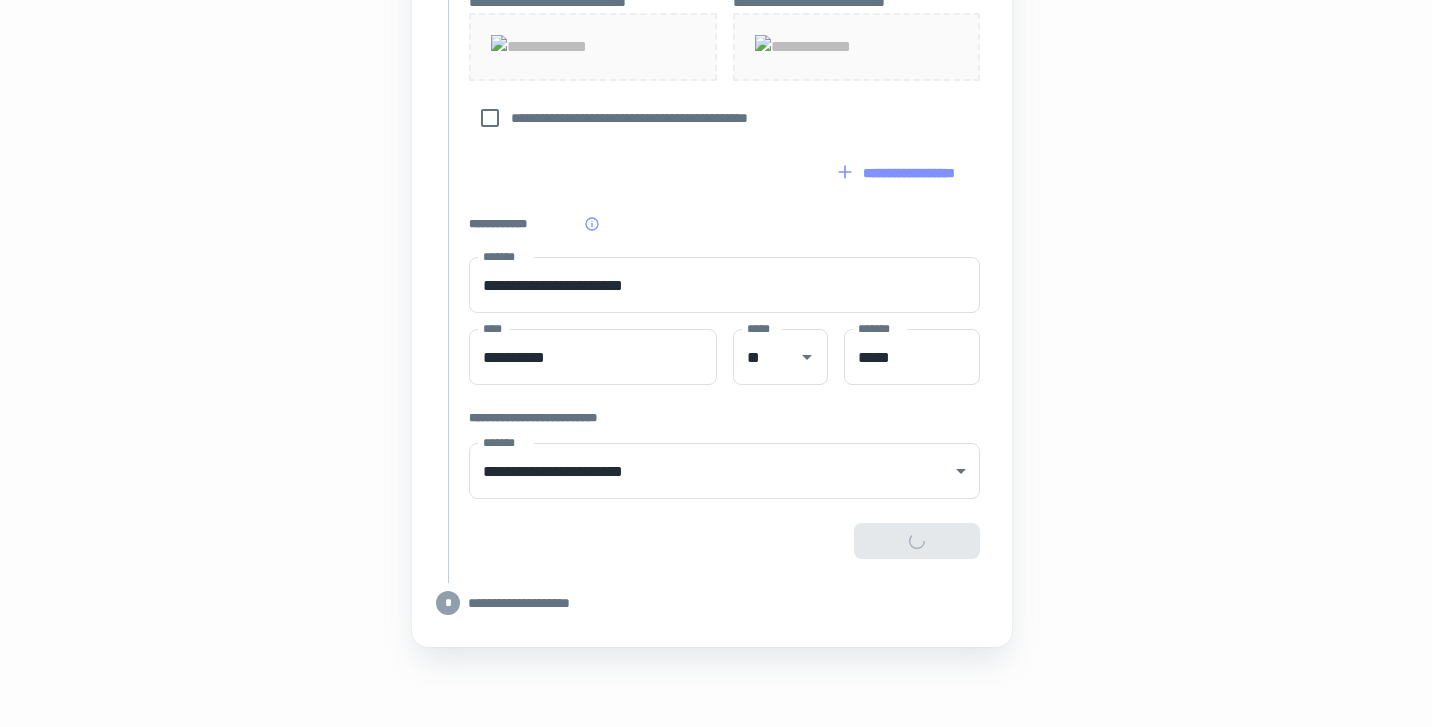 type on "**********" 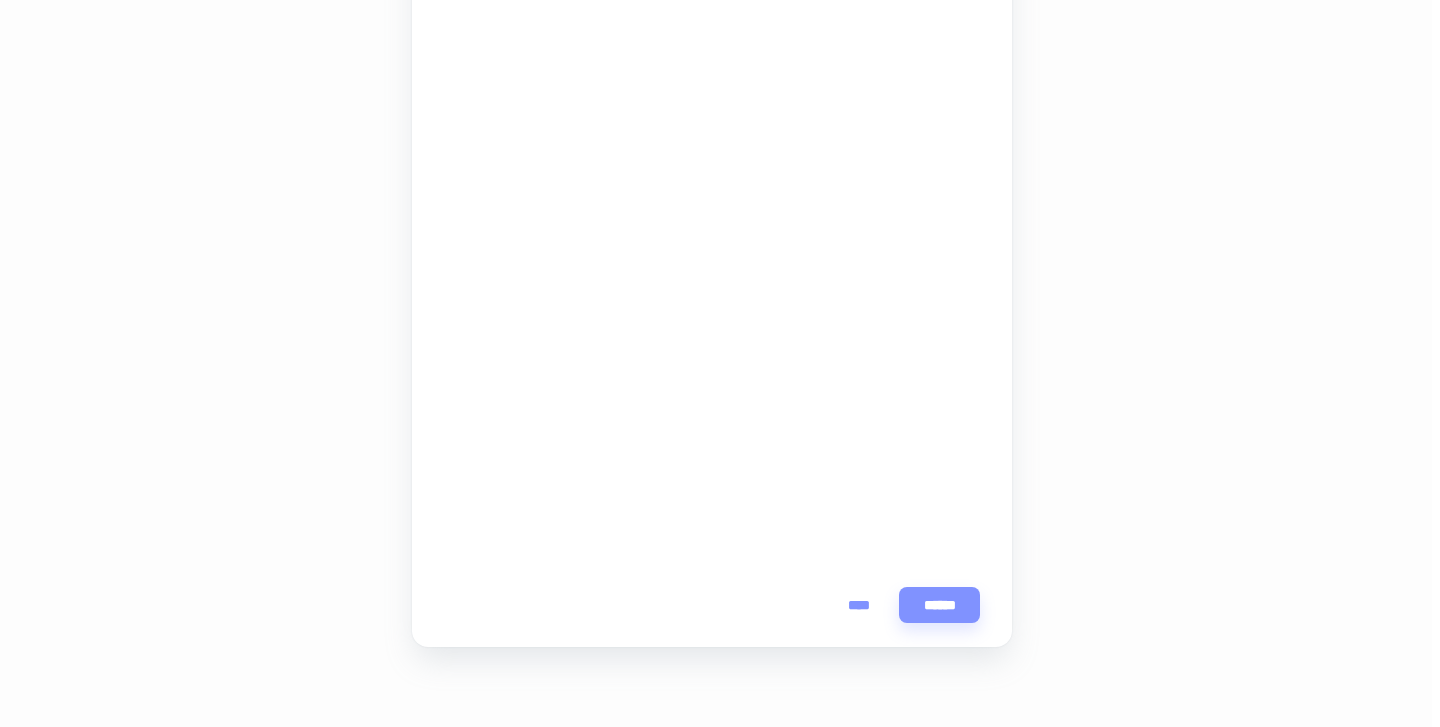scroll, scrollTop: 580, scrollLeft: 8, axis: both 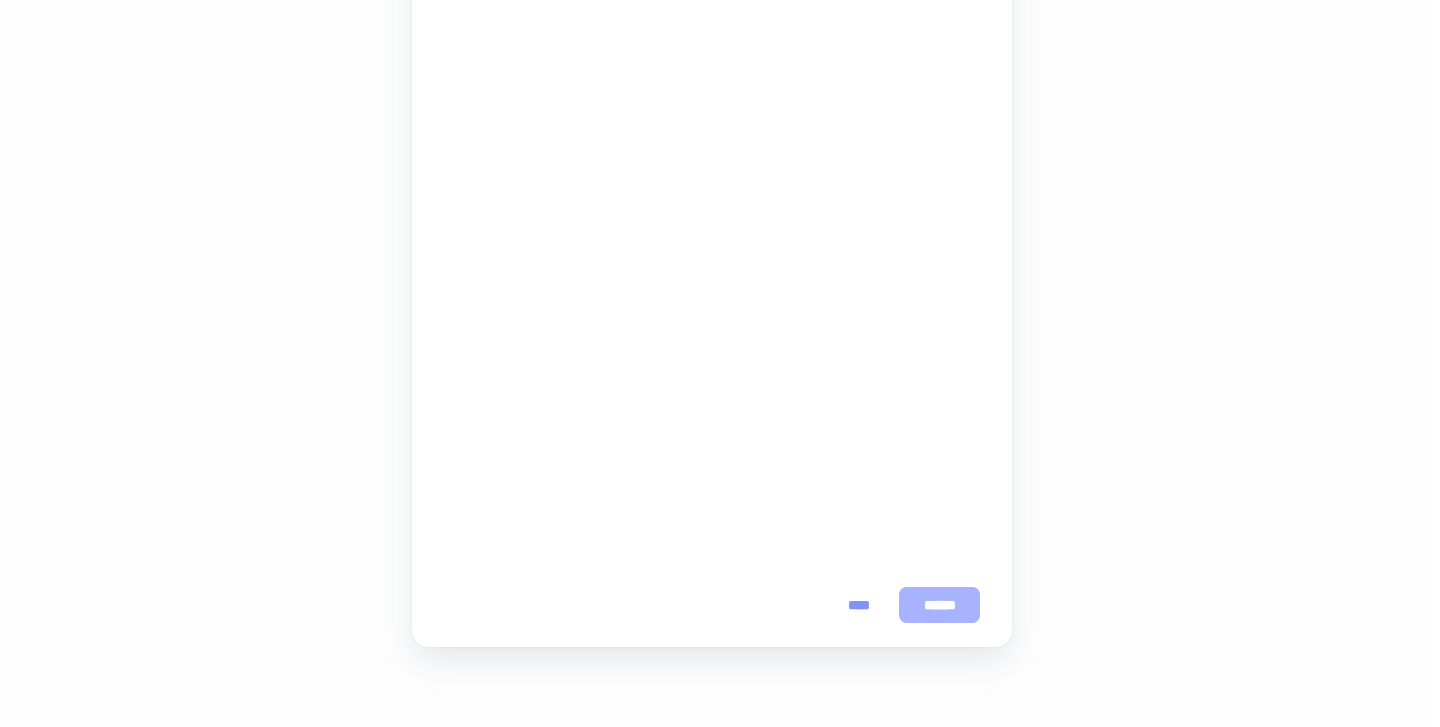 click on "******" at bounding box center [939, 605] 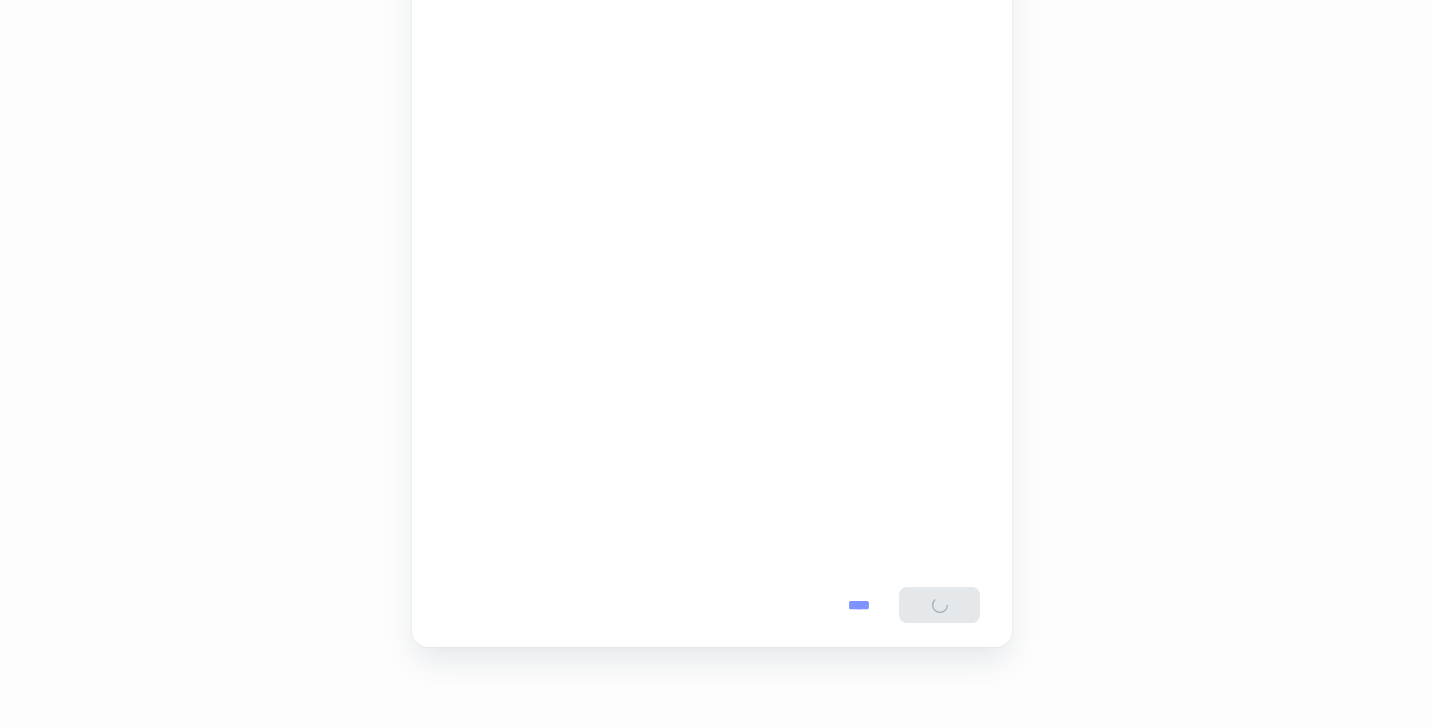 scroll, scrollTop: 0, scrollLeft: 0, axis: both 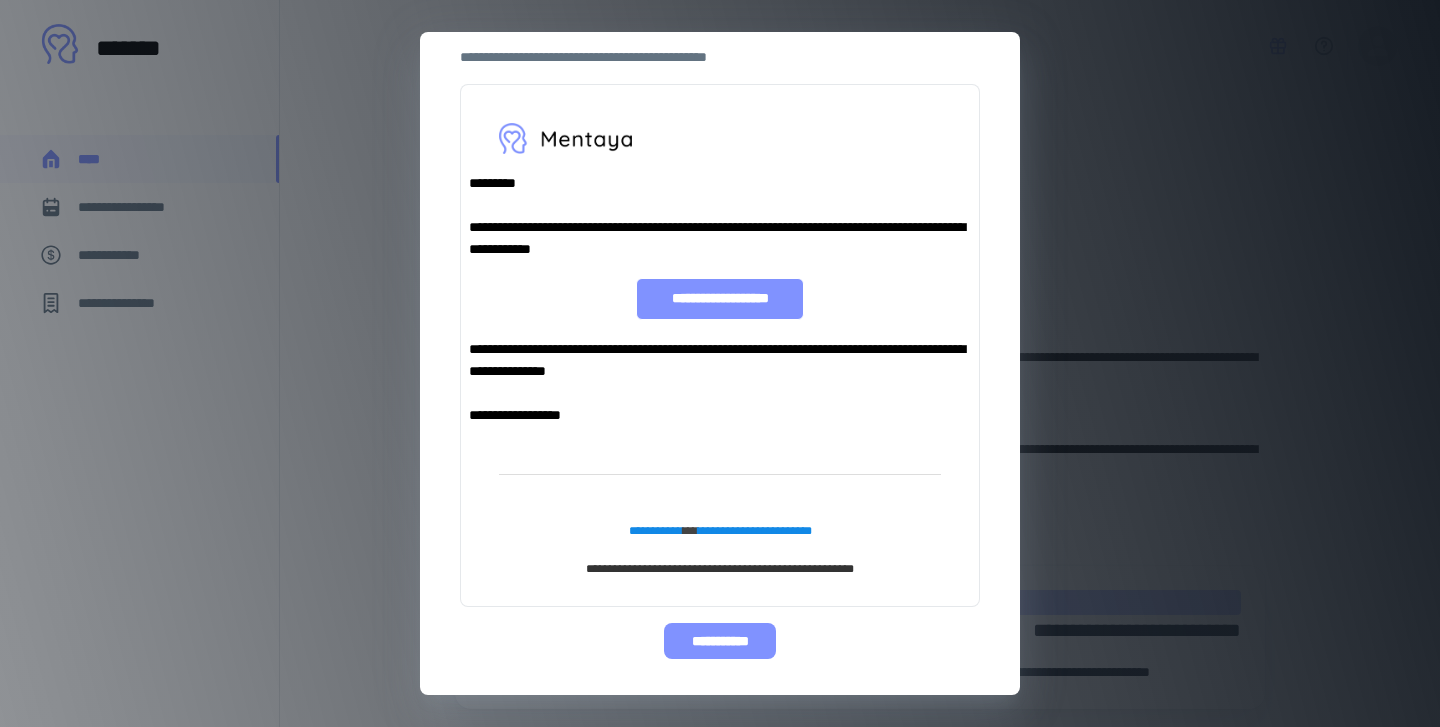 click on "**********" at bounding box center [719, 641] 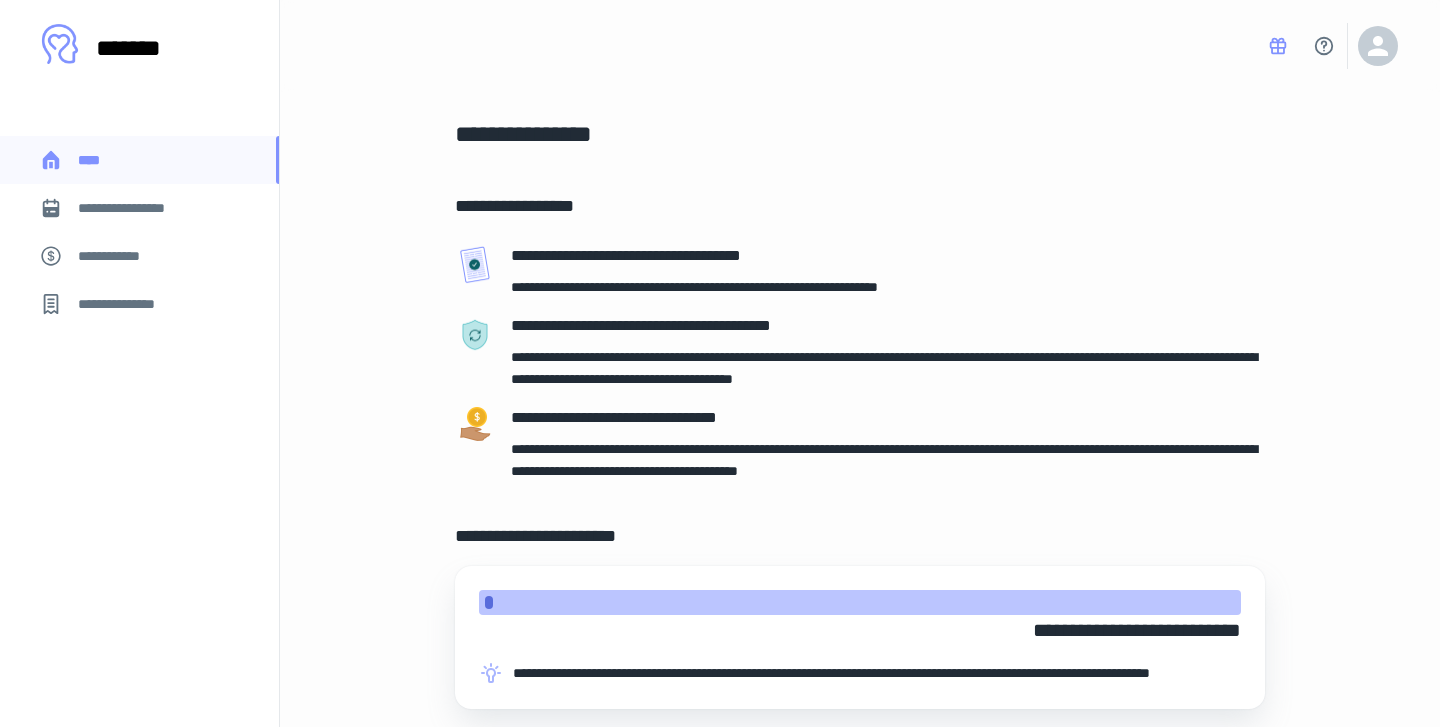 scroll, scrollTop: 0, scrollLeft: 0, axis: both 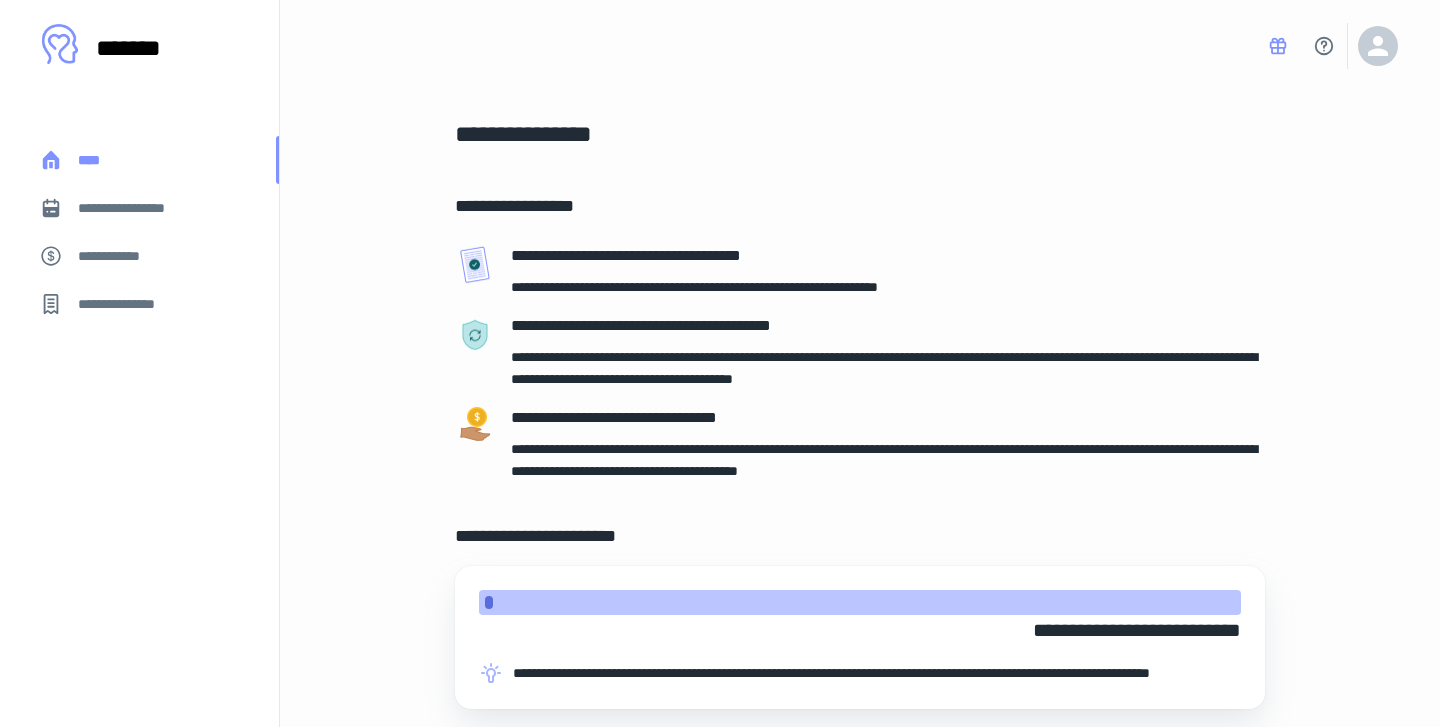 click on "****" at bounding box center [97, 160] 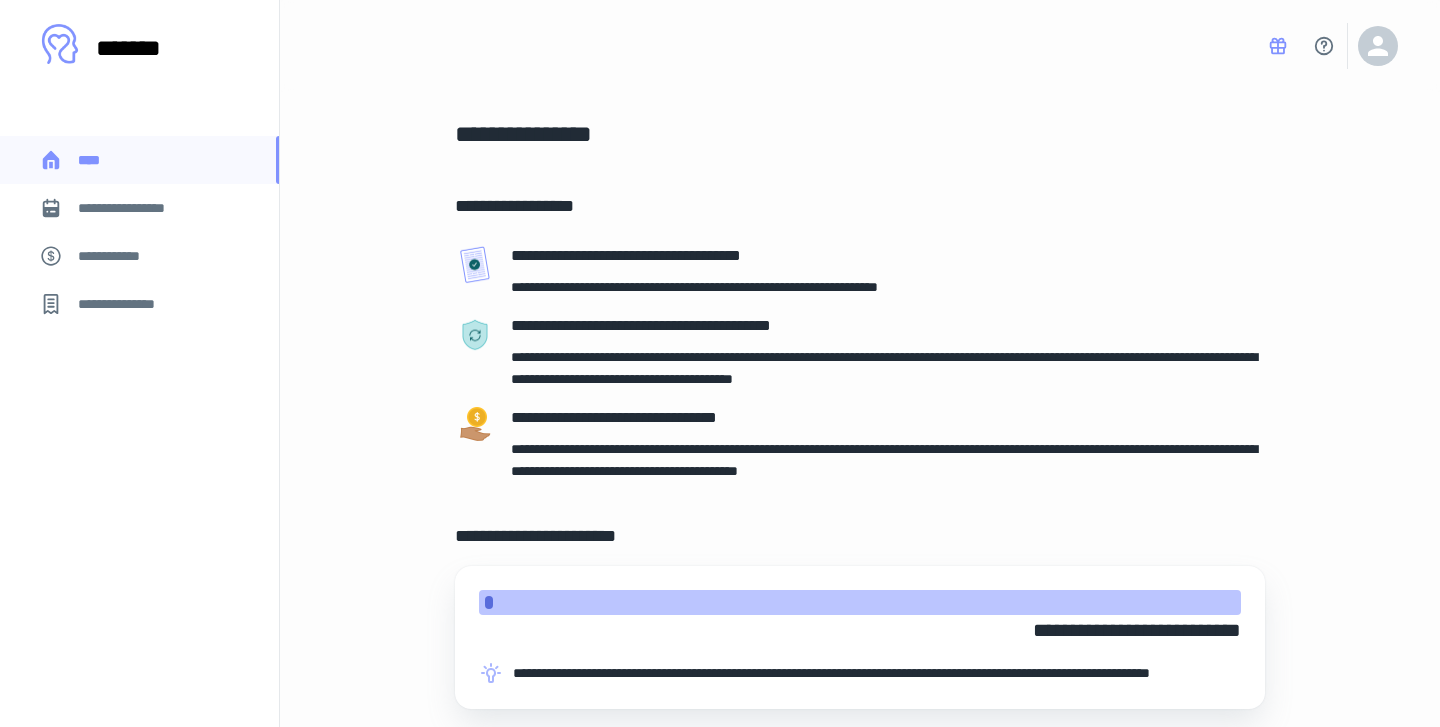 click on "**********" at bounding box center (136, 208) 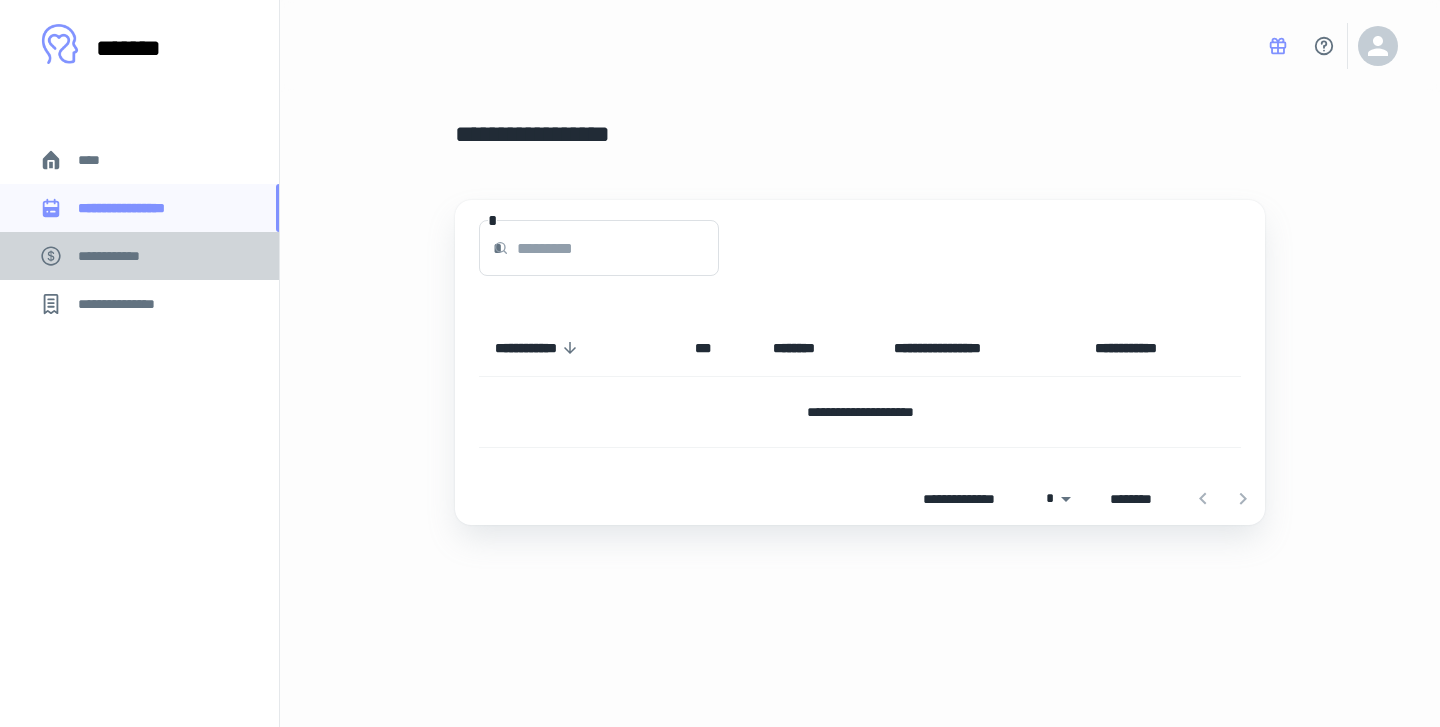 click on "**********" at bounding box center [119, 256] 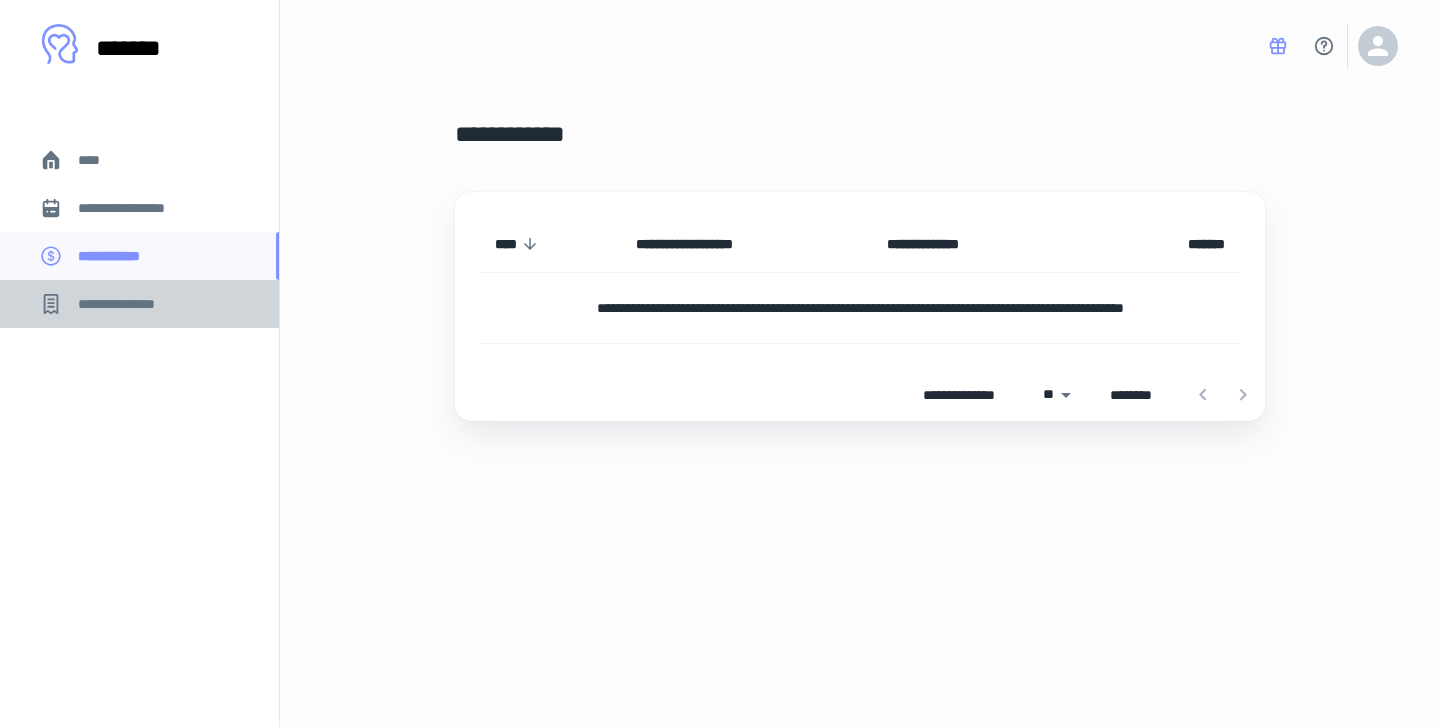 click on "**********" at bounding box center [127, 304] 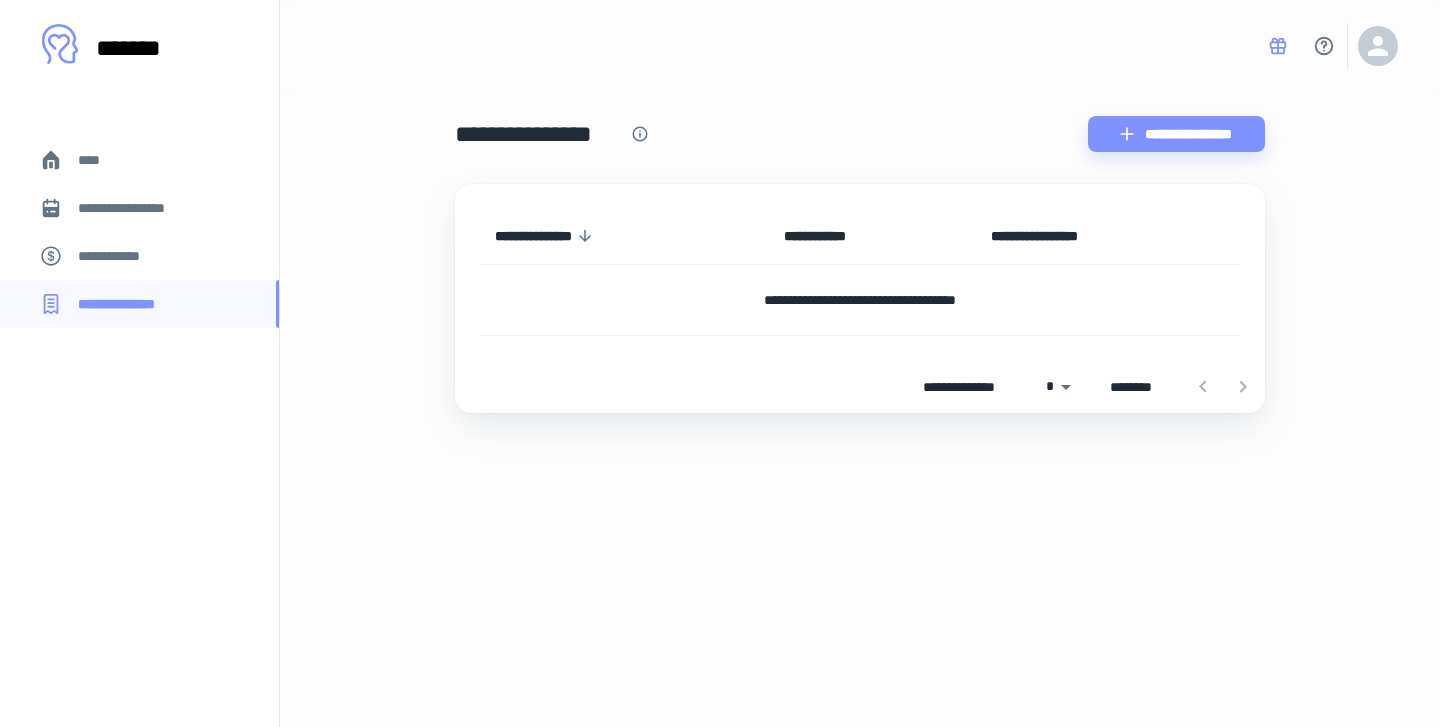 click on "****" at bounding box center [139, 160] 